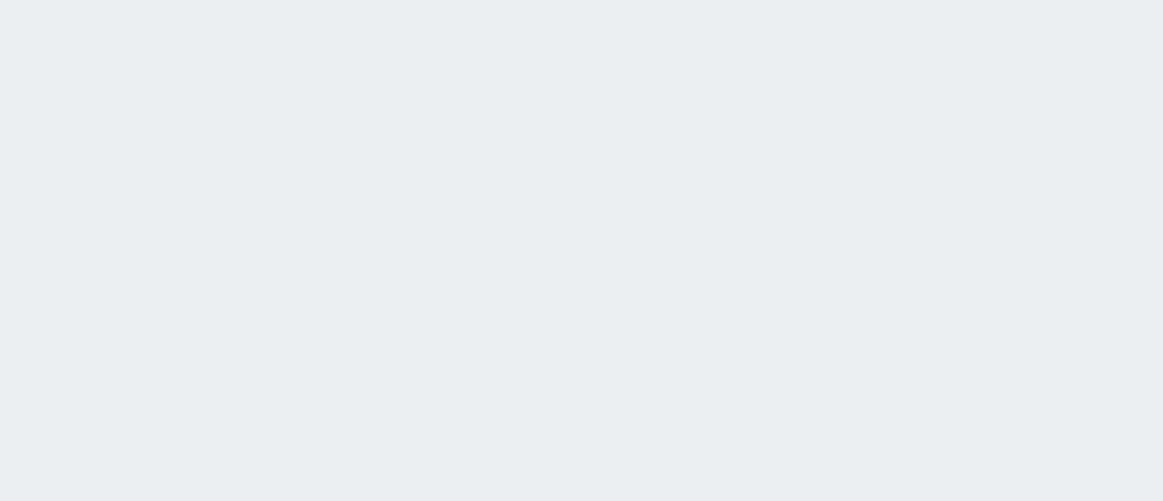 scroll, scrollTop: 0, scrollLeft: 0, axis: both 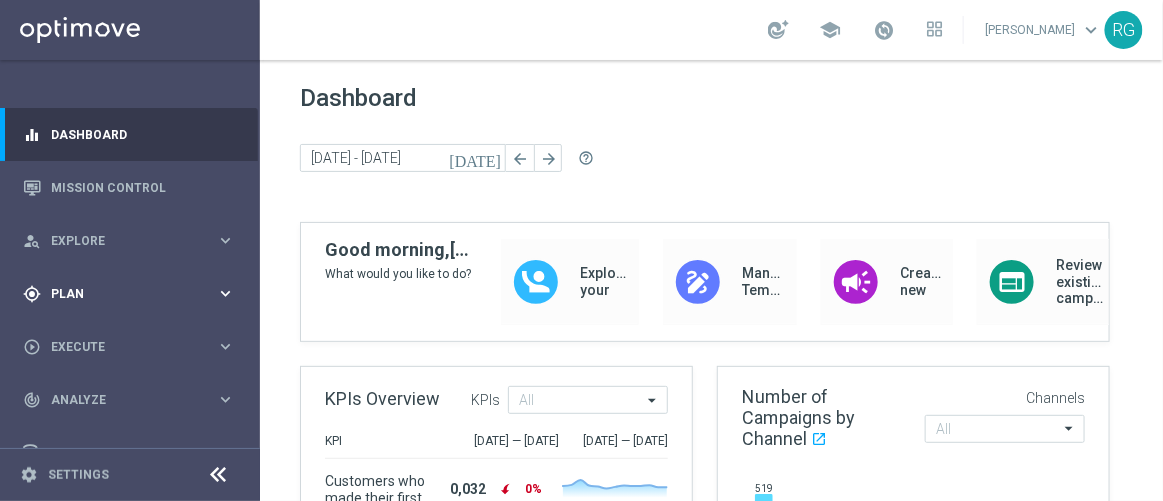 click on "Plan" at bounding box center [133, 294] 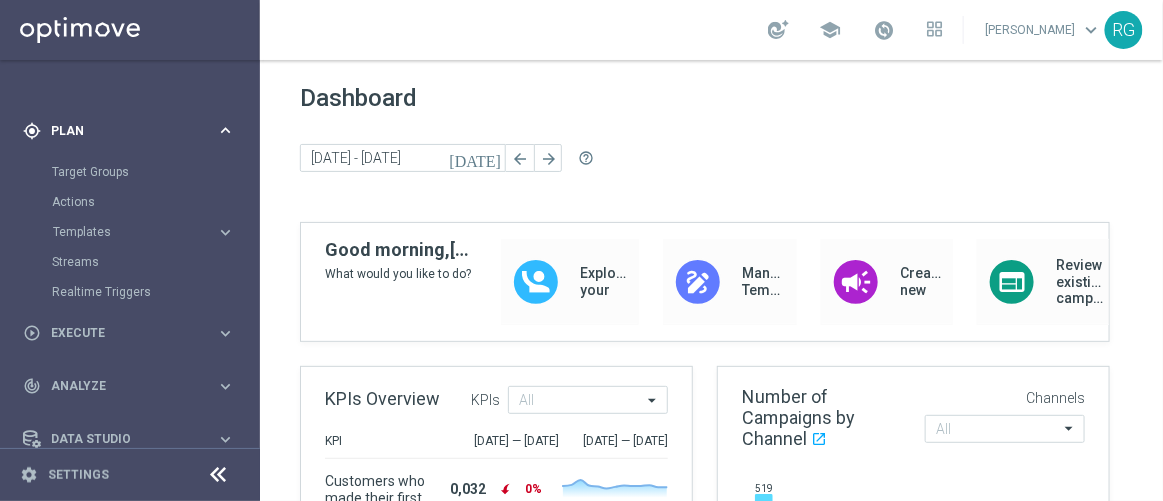 scroll, scrollTop: 185, scrollLeft: 0, axis: vertical 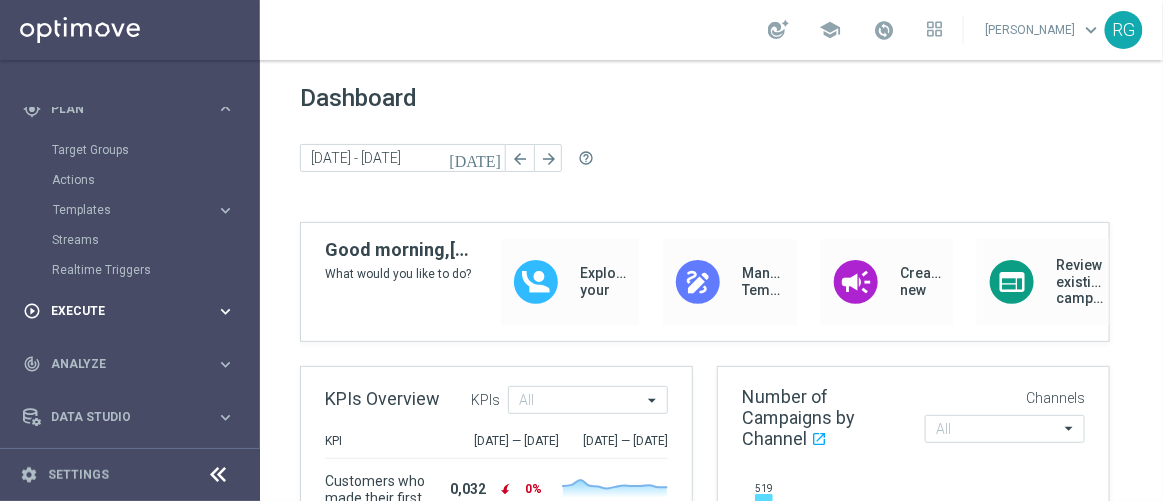 click on "Execute" at bounding box center (133, 311) 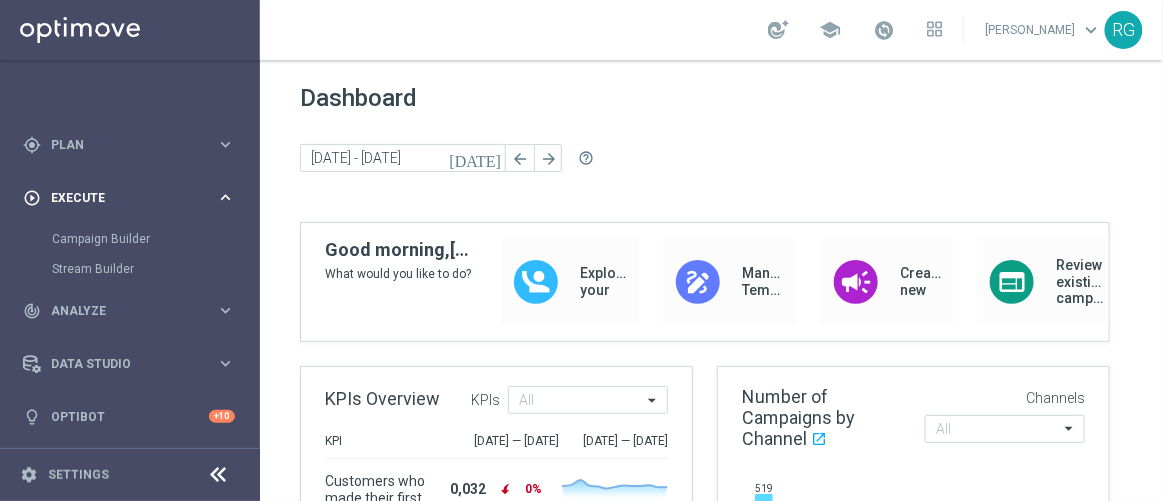 scroll, scrollTop: 148, scrollLeft: 0, axis: vertical 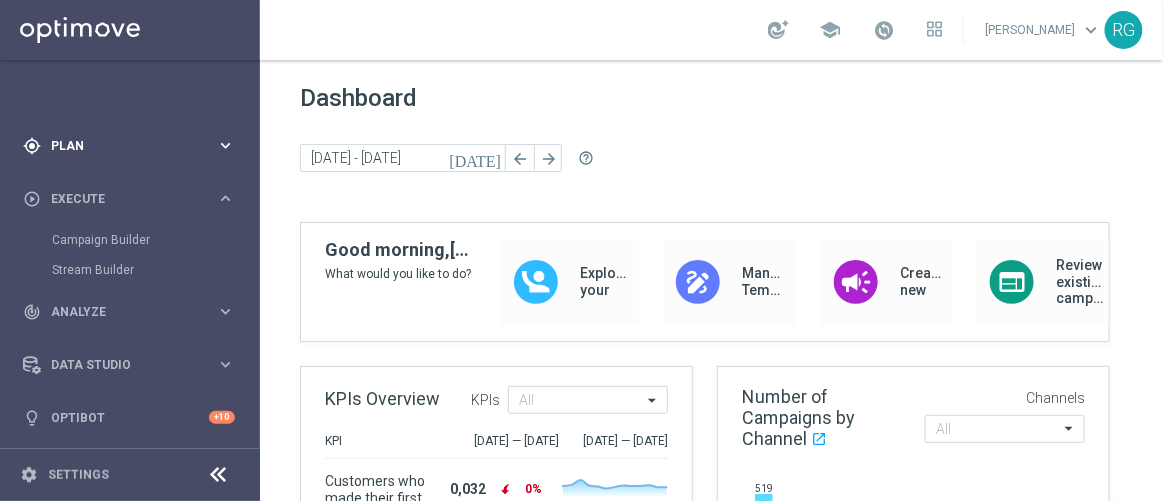 click on "gps_fixed
Plan
keyboard_arrow_right" at bounding box center (129, 145) 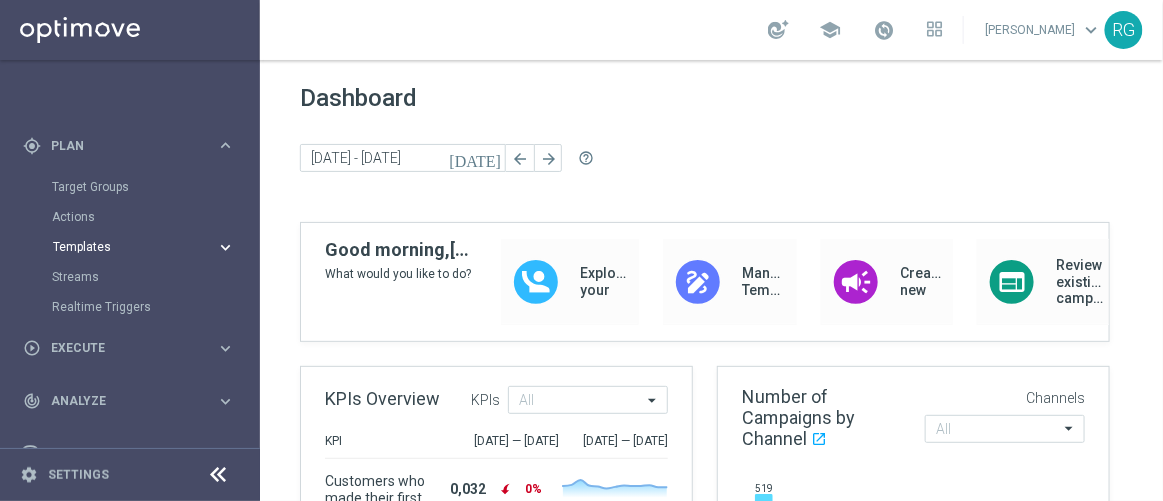 click on "Templates
keyboard_arrow_right" at bounding box center (144, 247) 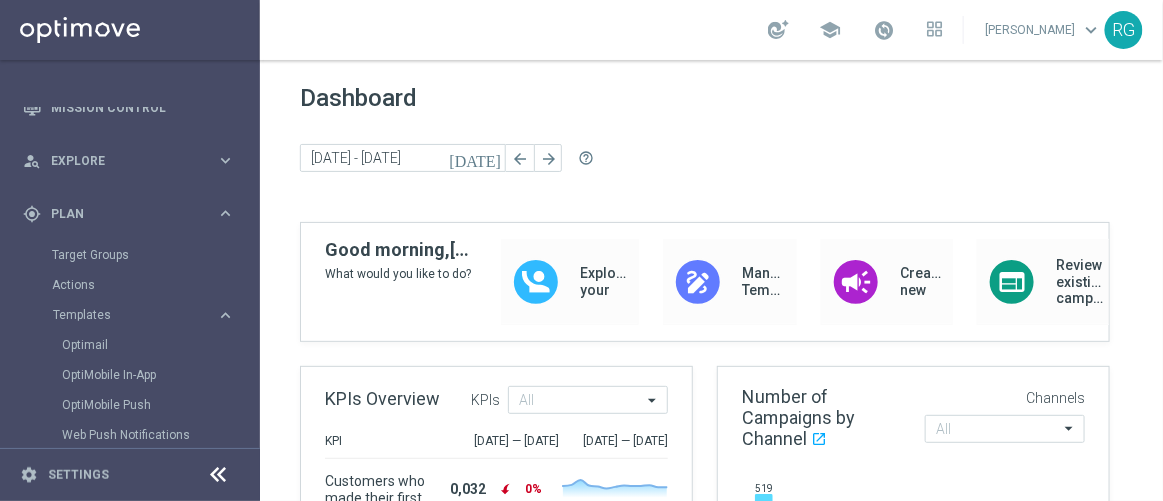 scroll, scrollTop: 0, scrollLeft: 0, axis: both 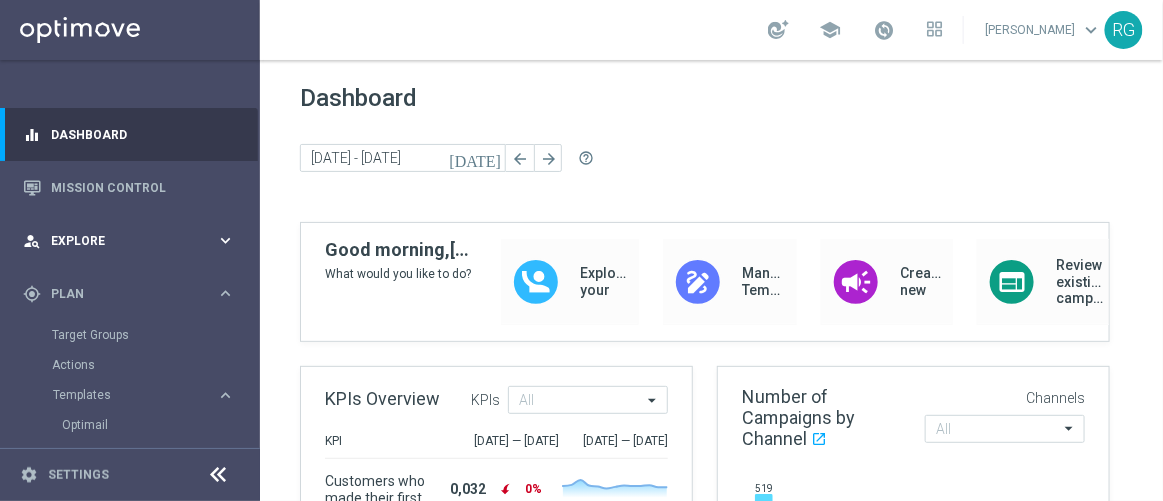 click on "person_search
Explore
keyboard_arrow_right" at bounding box center [129, 240] 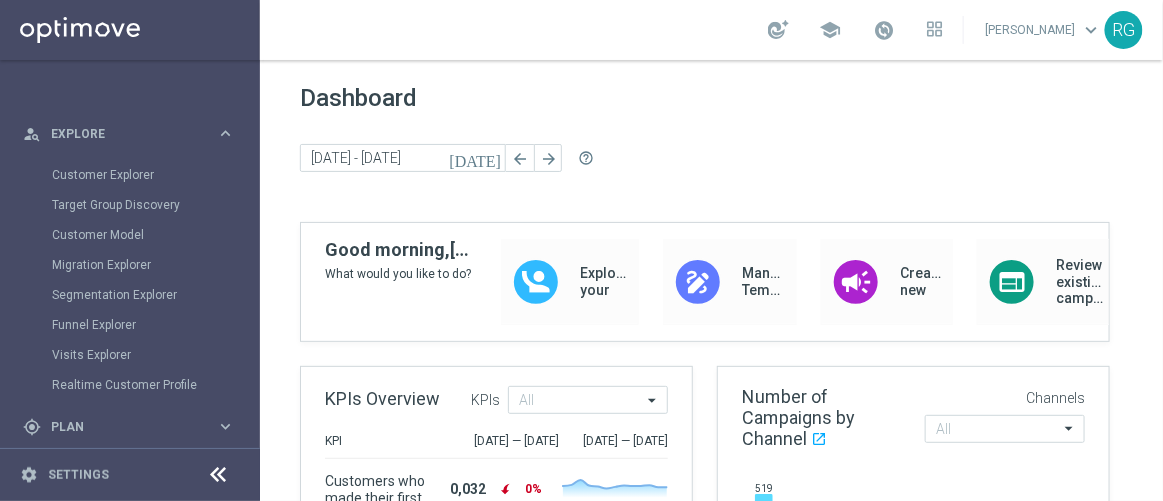 scroll, scrollTop: 106, scrollLeft: 0, axis: vertical 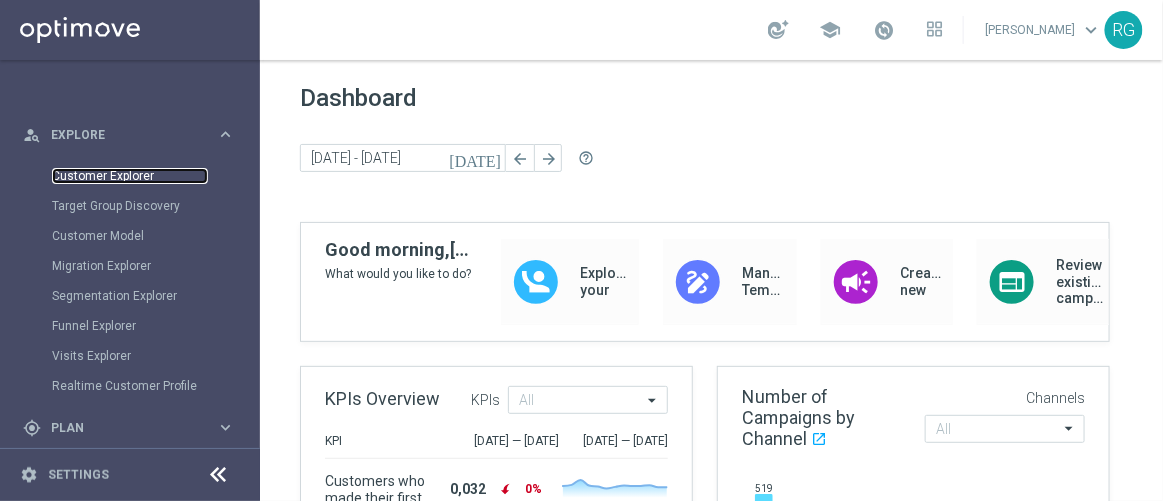 click on "Customer Explorer" at bounding box center (130, 176) 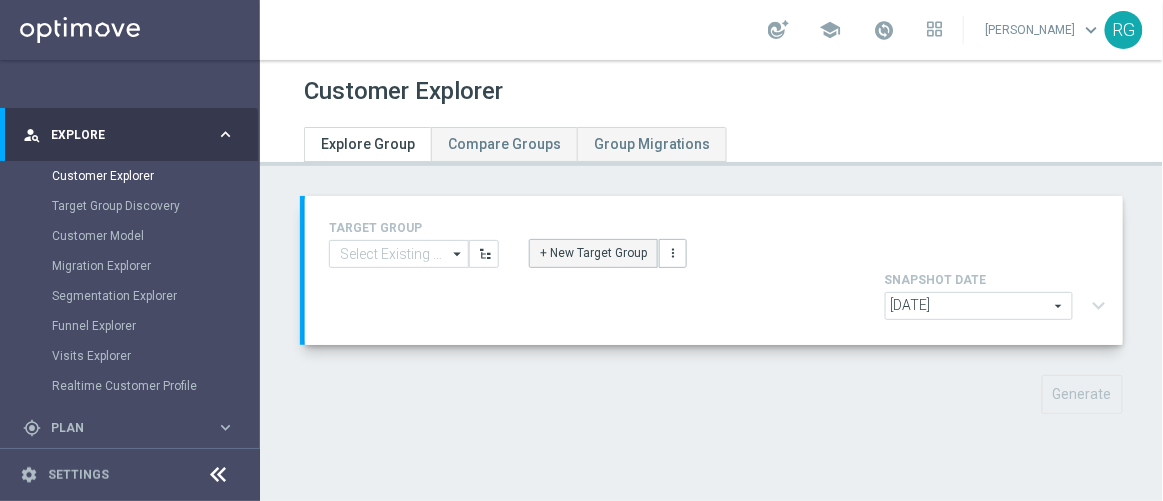 click on "+ New Target Group" 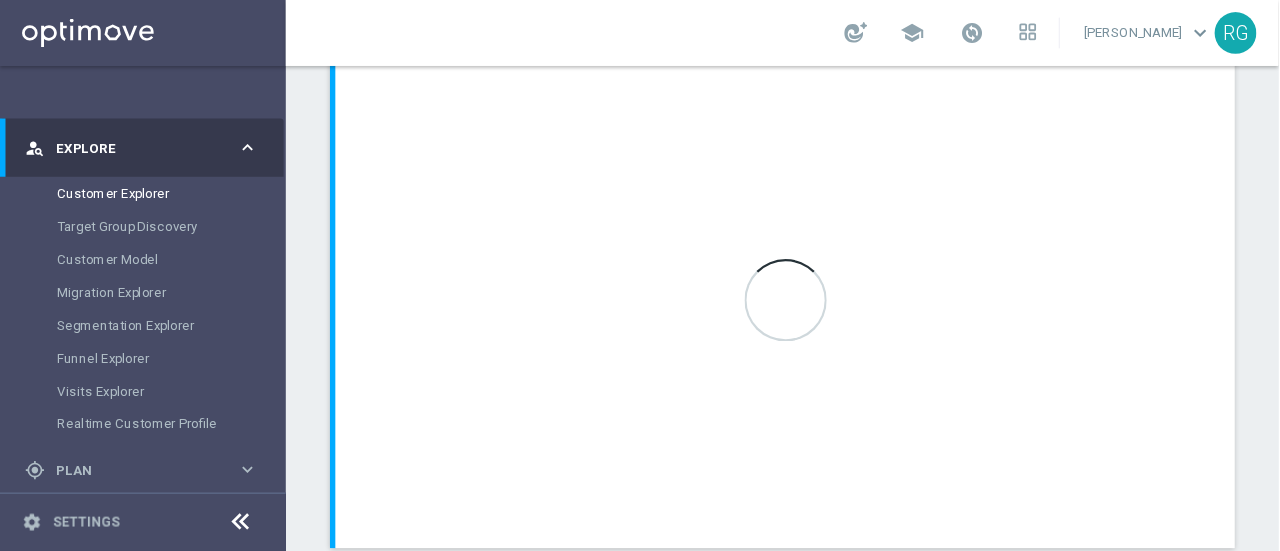 scroll, scrollTop: 96, scrollLeft: 0, axis: vertical 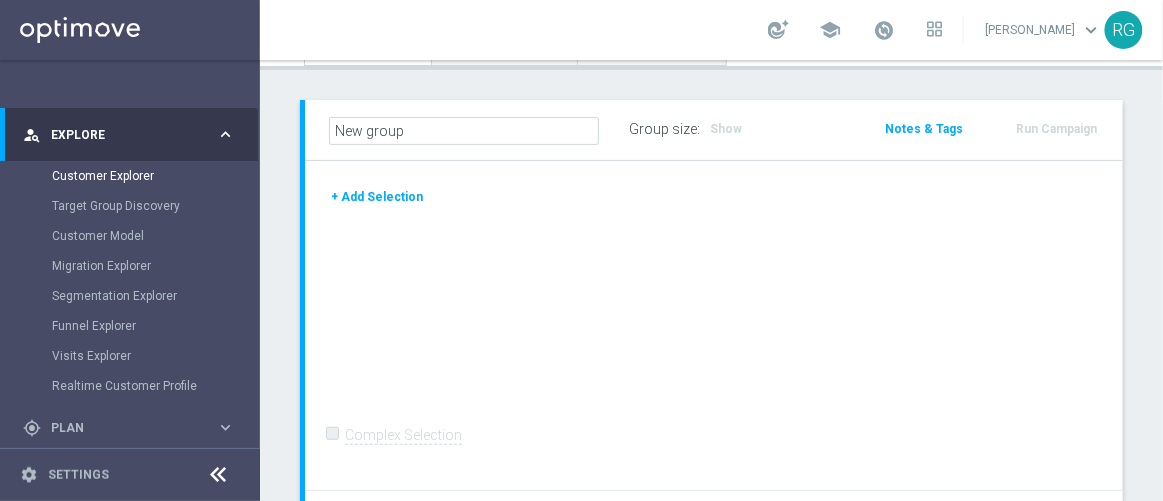 click on "+ Add Selection" 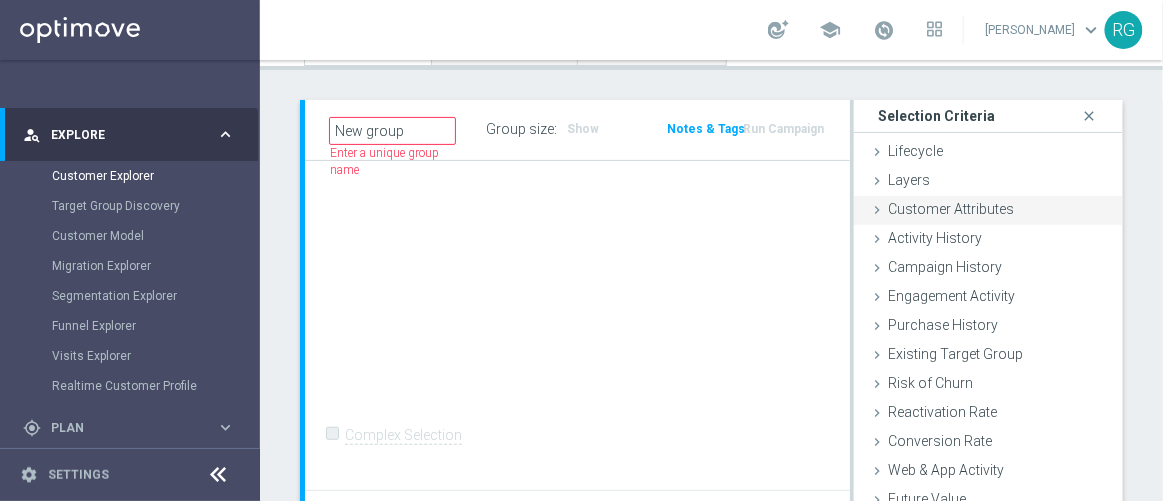 click on "Customer Attributes" at bounding box center (951, 209) 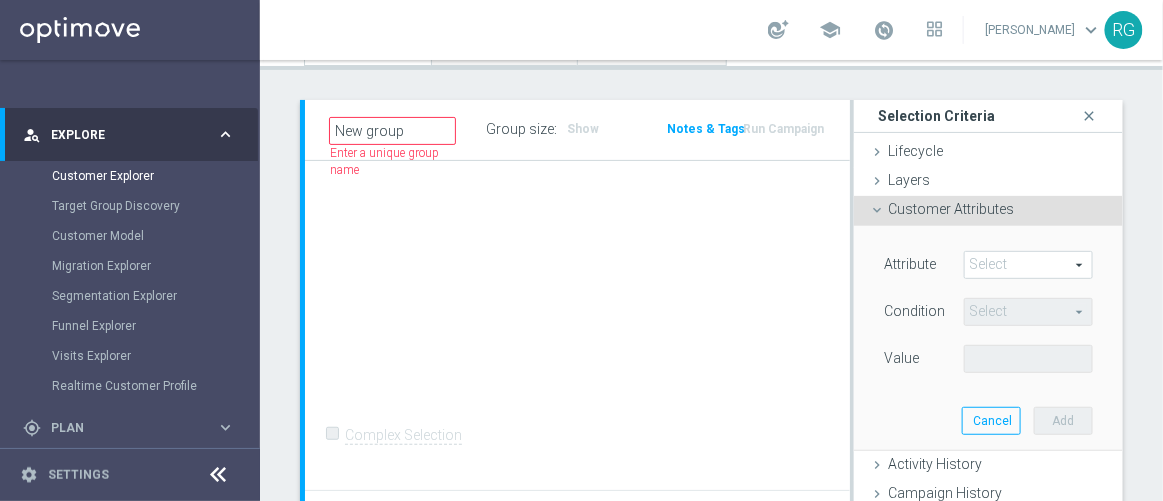 click at bounding box center [1028, 265] 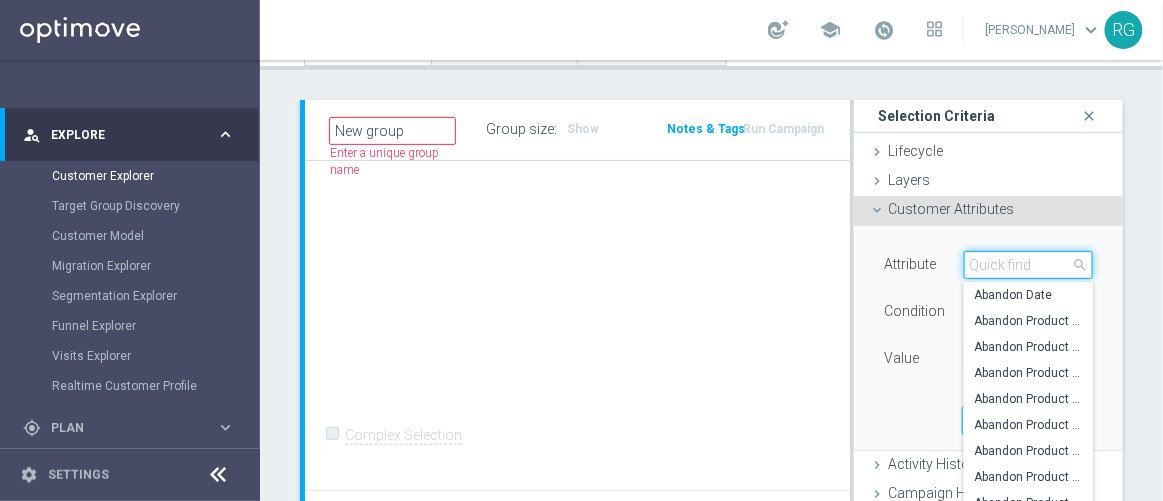 click at bounding box center (1028, 265) 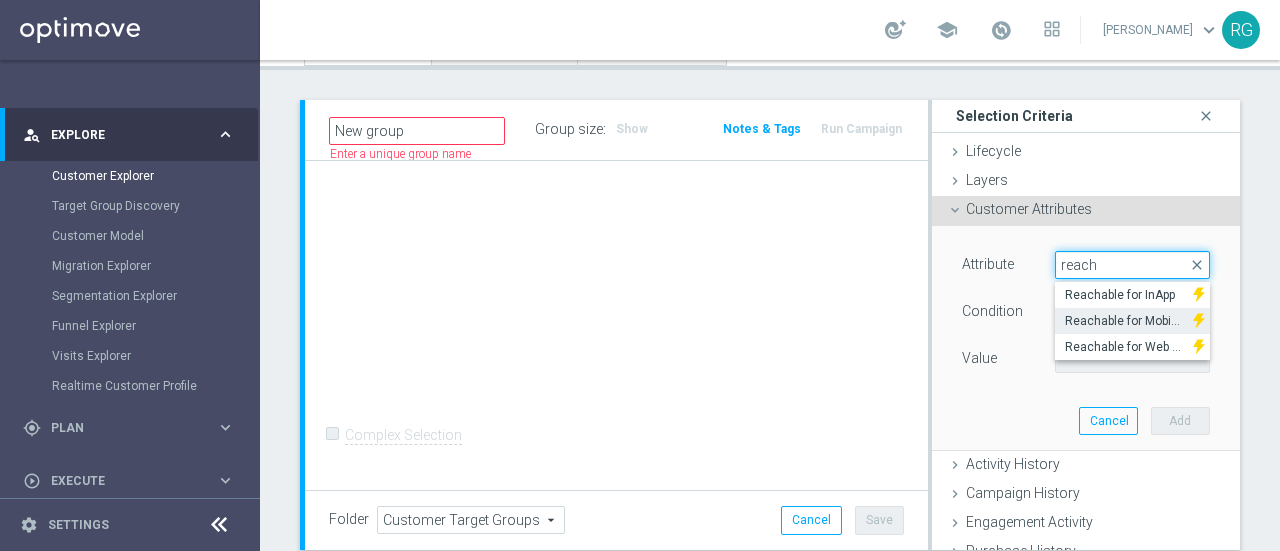 scroll, scrollTop: 106, scrollLeft: 0, axis: vertical 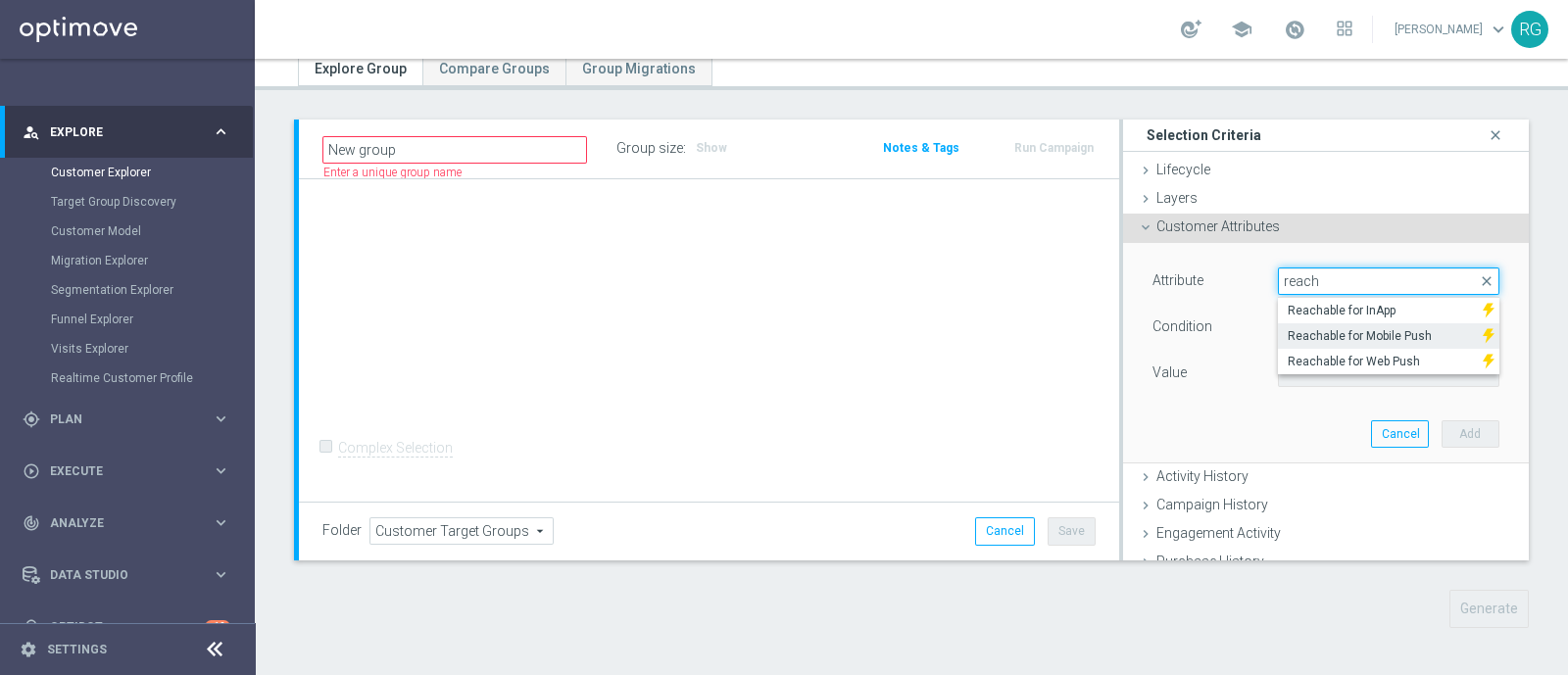 type on "reach" 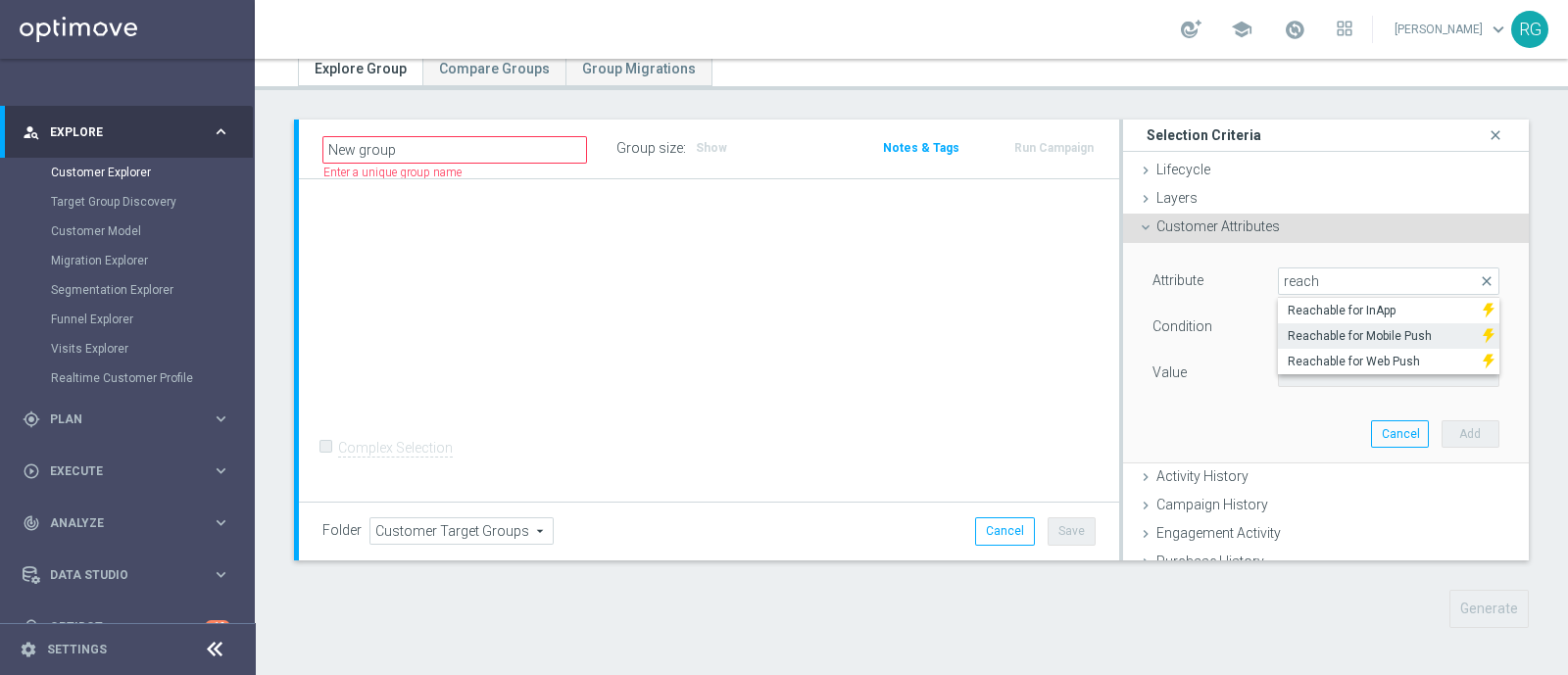 click on "Reachable for Mobile Push" at bounding box center [1380, 336] 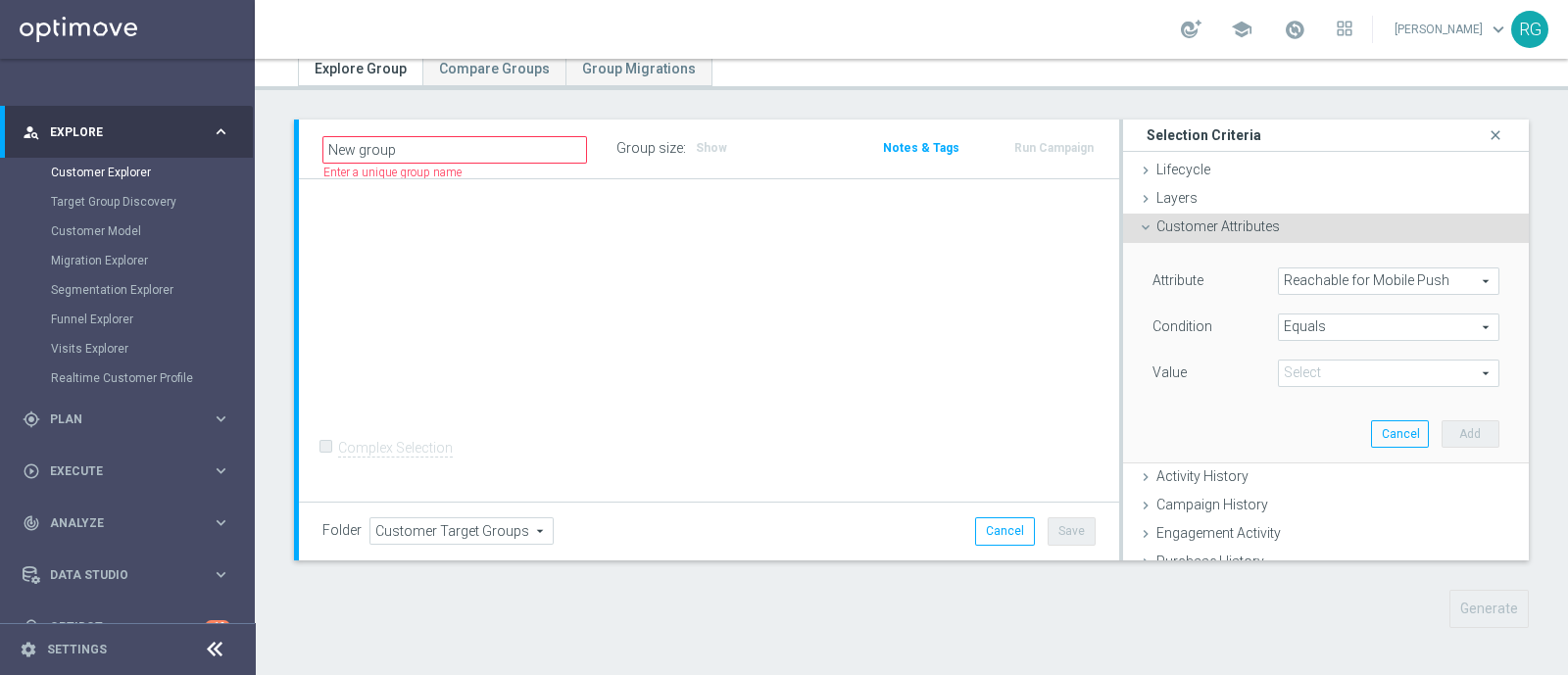 click at bounding box center [1389, 373] 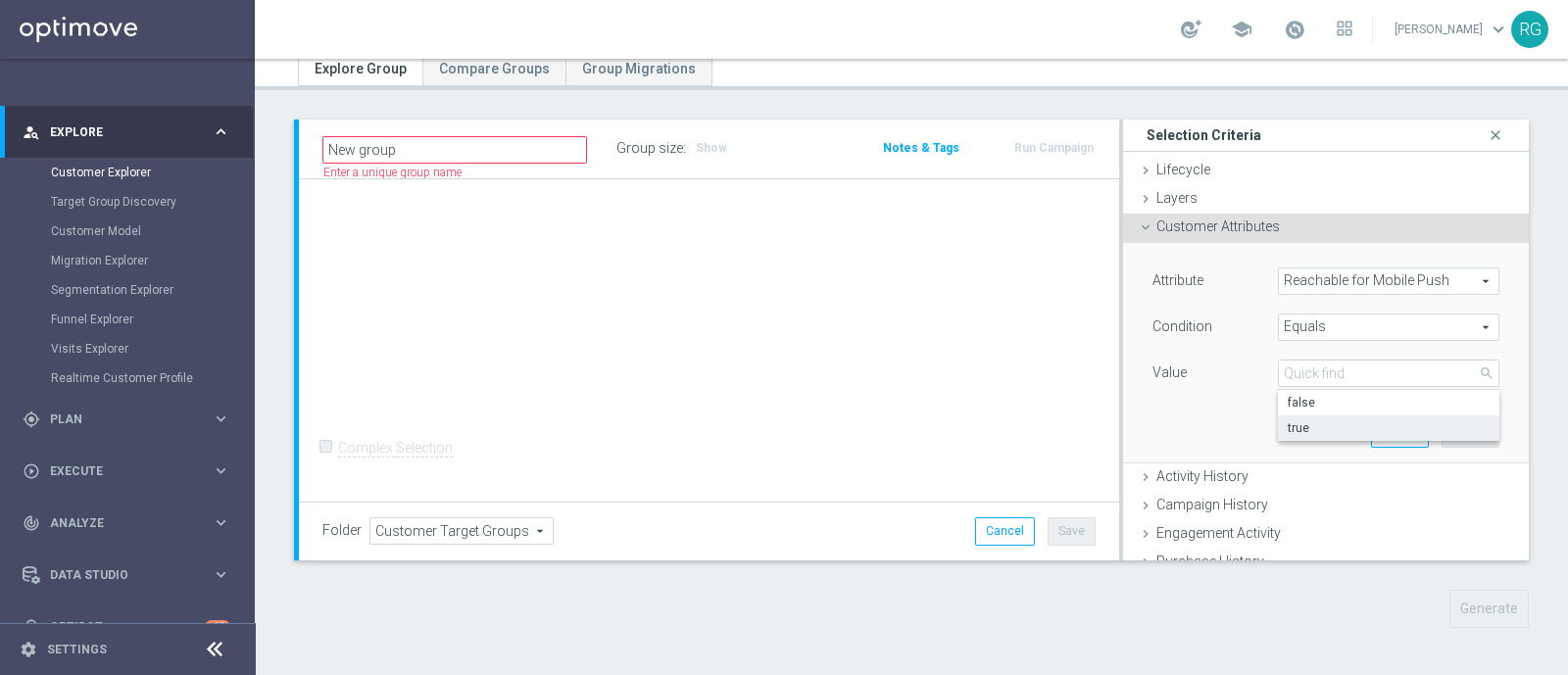 click on "true" at bounding box center [1389, 428] 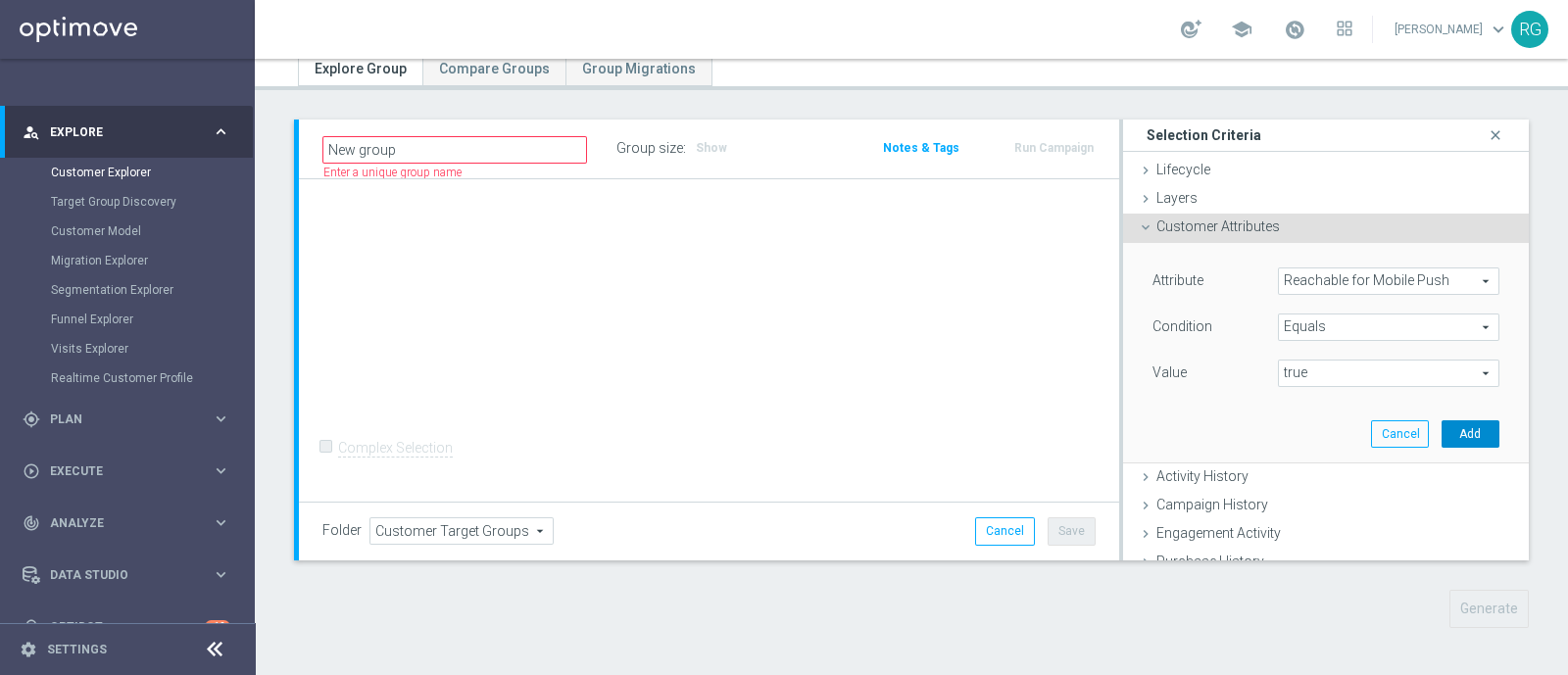 click on "Add" at bounding box center (1470, 434) 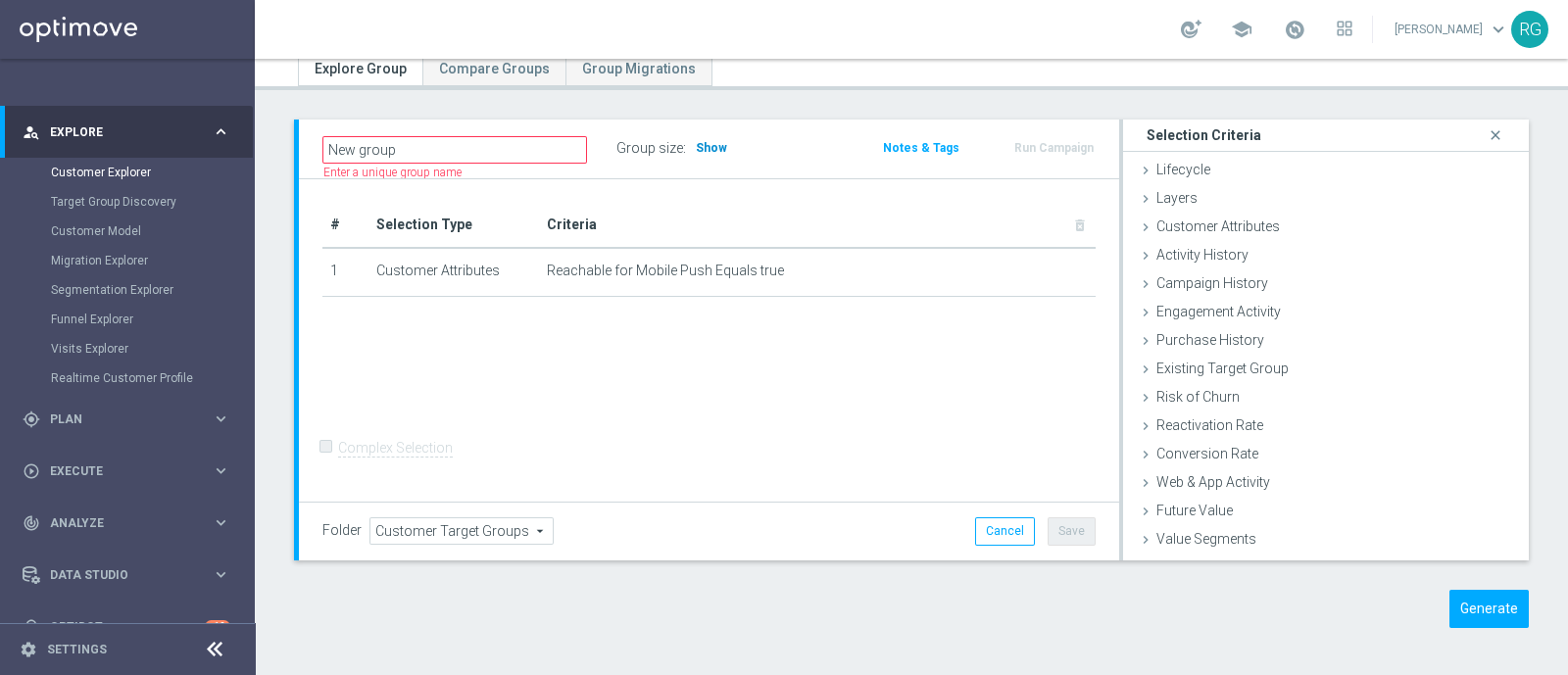 click on "Show" 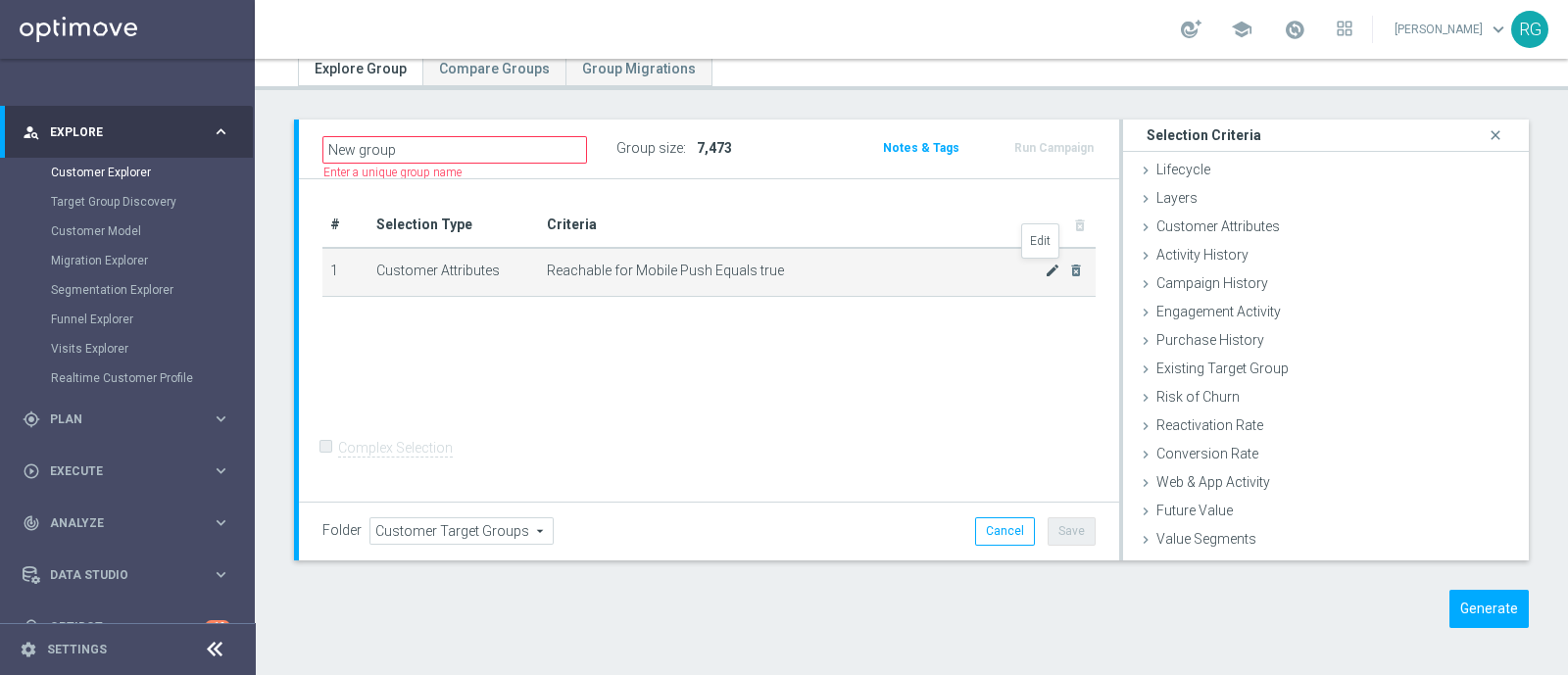 click on "mode_edit" 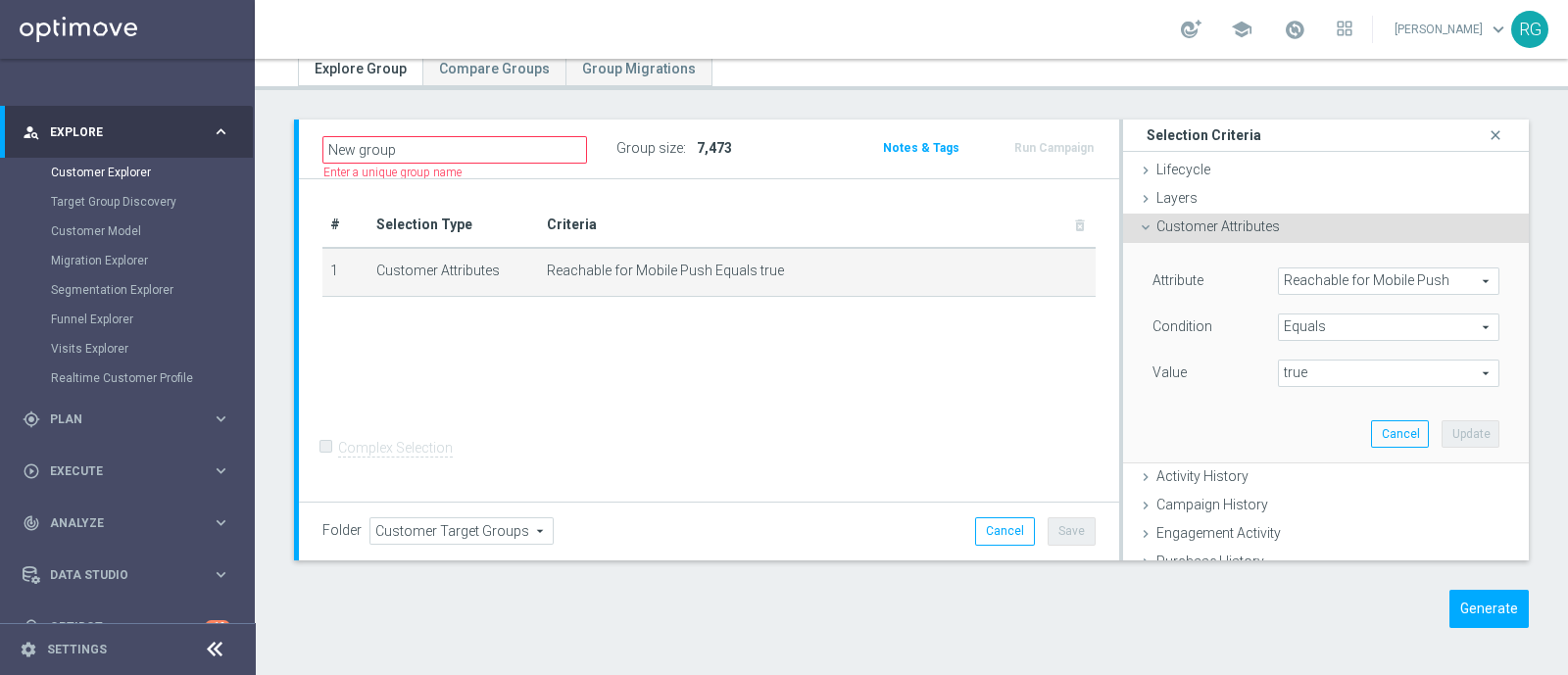 click on "Reachable for Mobile Push" at bounding box center (1389, 281) 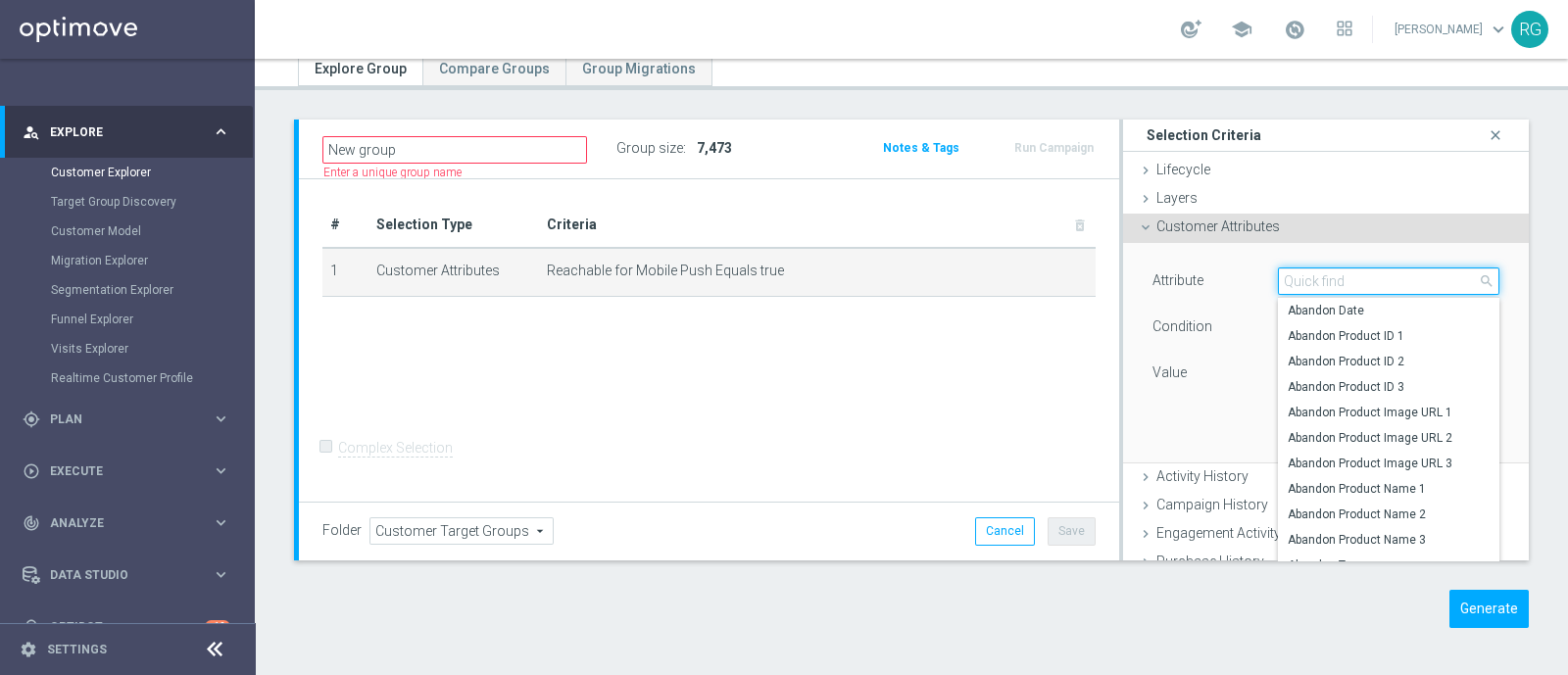 click at bounding box center [1389, 281] 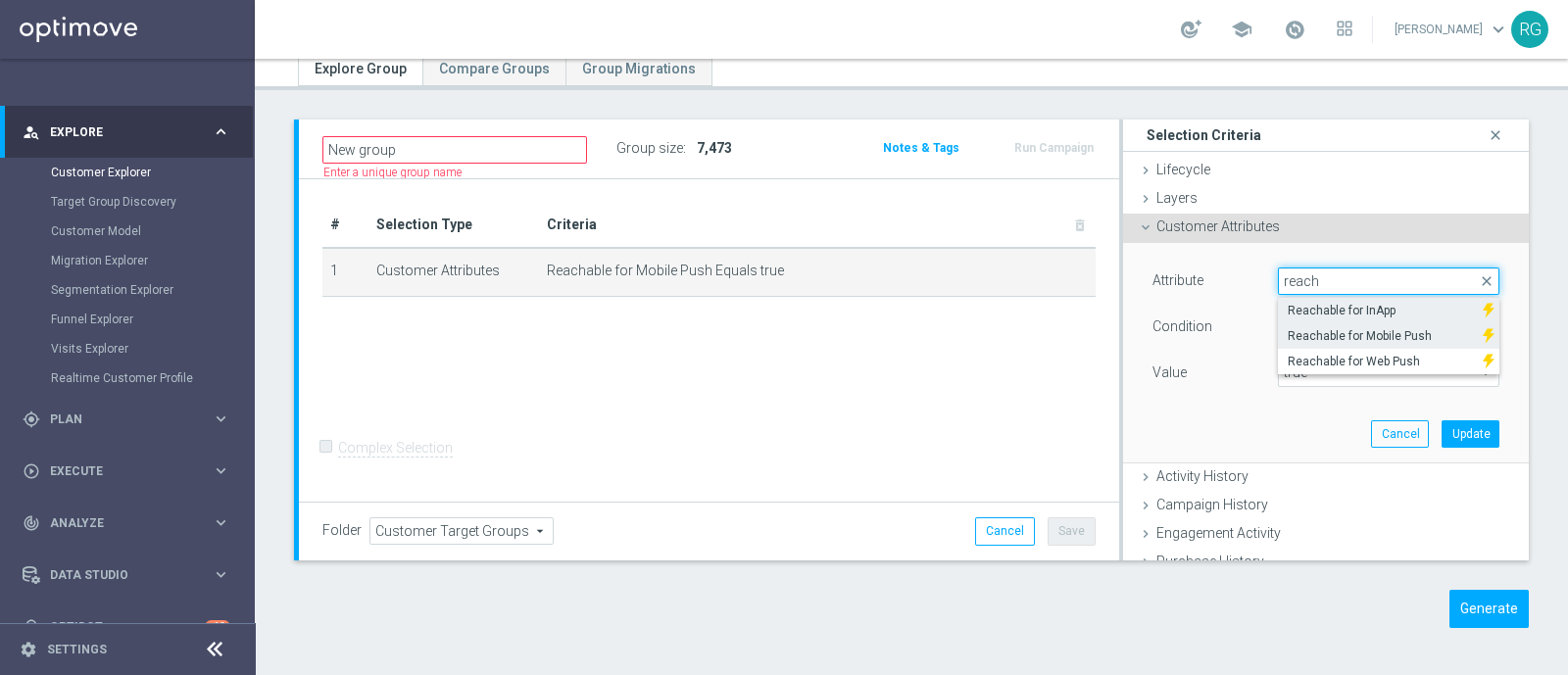 type on "reach" 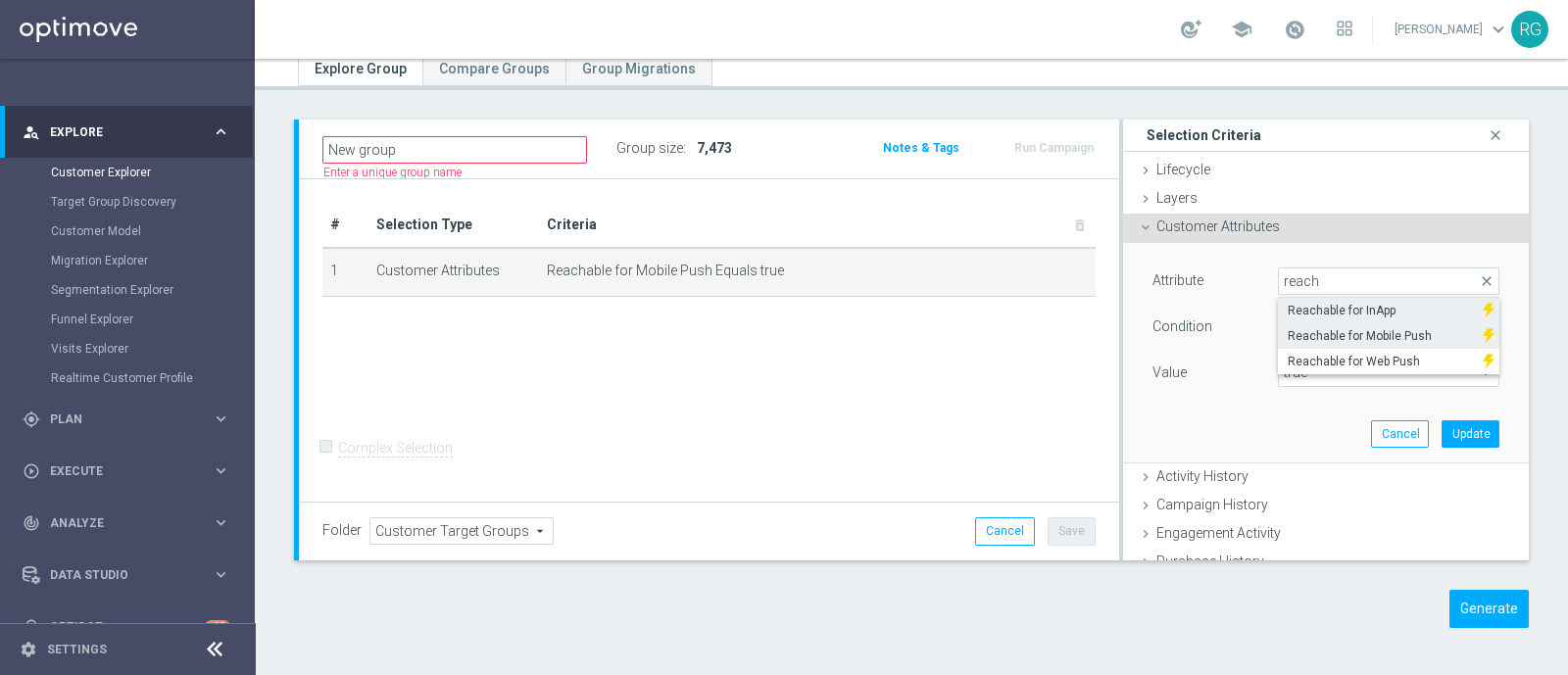 click on "Reachable for InApp" at bounding box center [1380, 311] 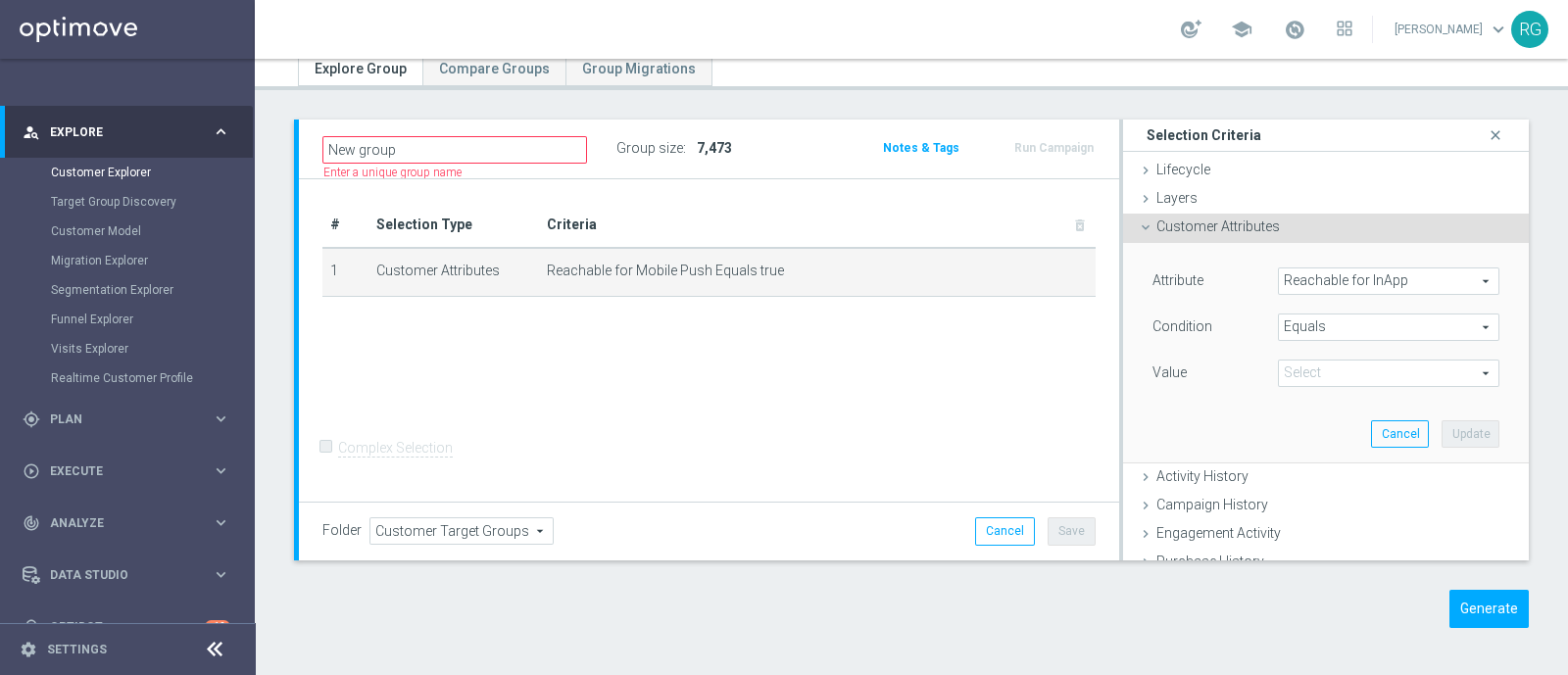 click on "true" at bounding box center (1389, 373) 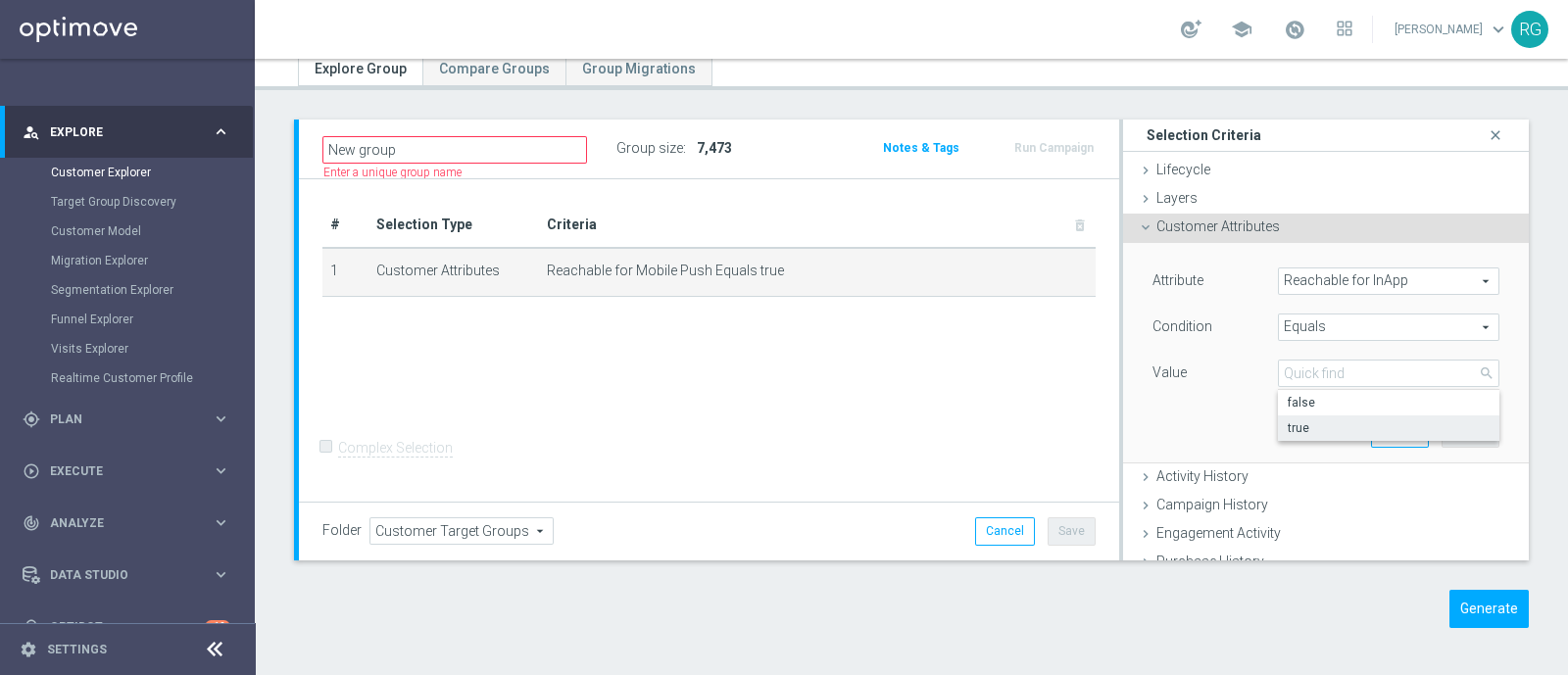 click on "true" at bounding box center (1389, 428) 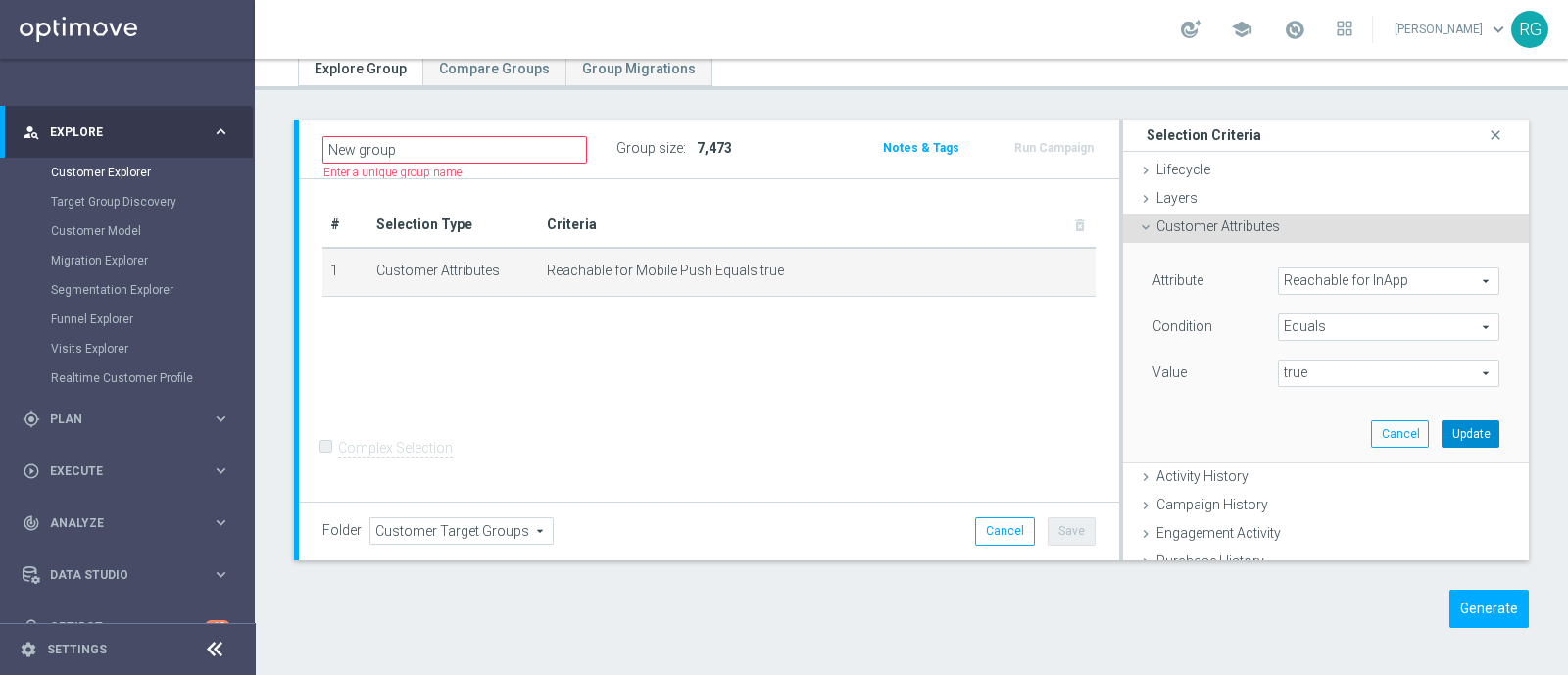 click on "Update" at bounding box center (1470, 434) 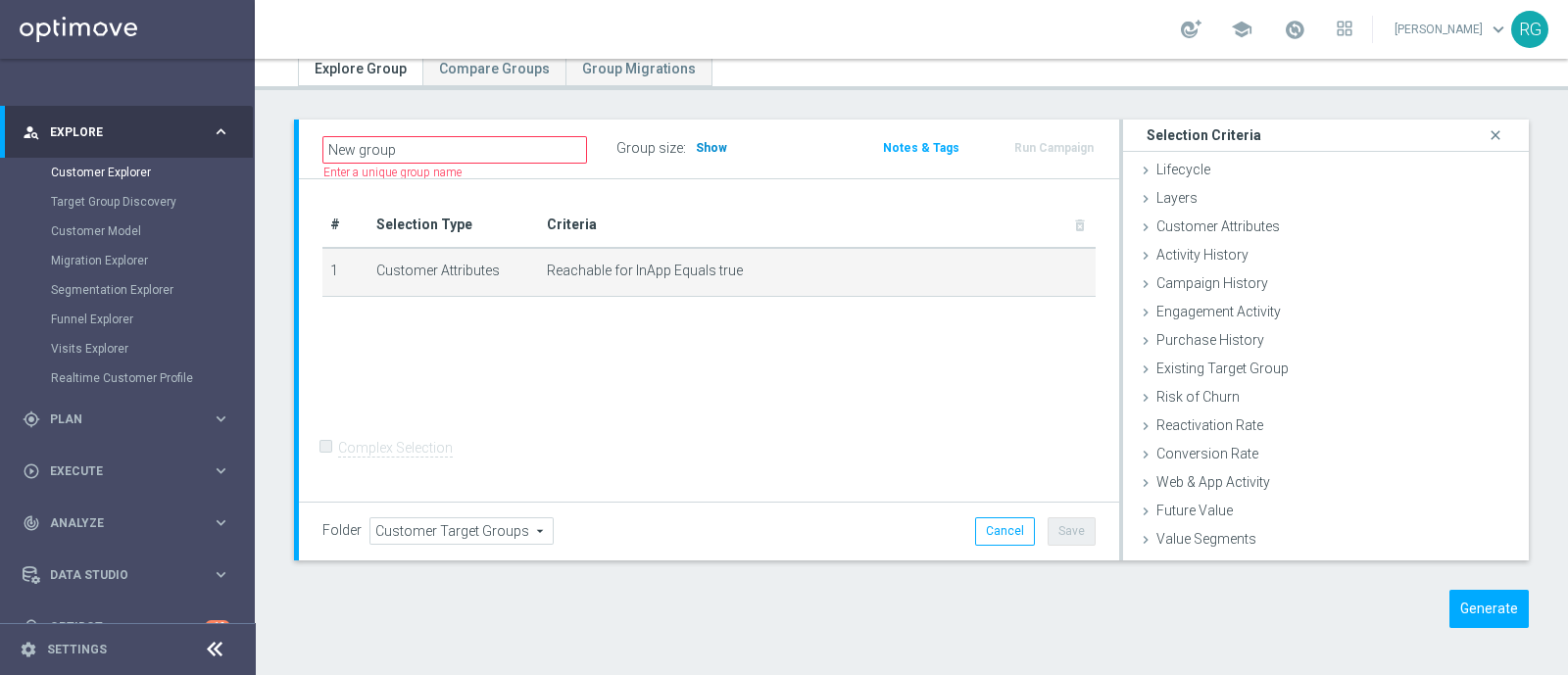 click on "Show" 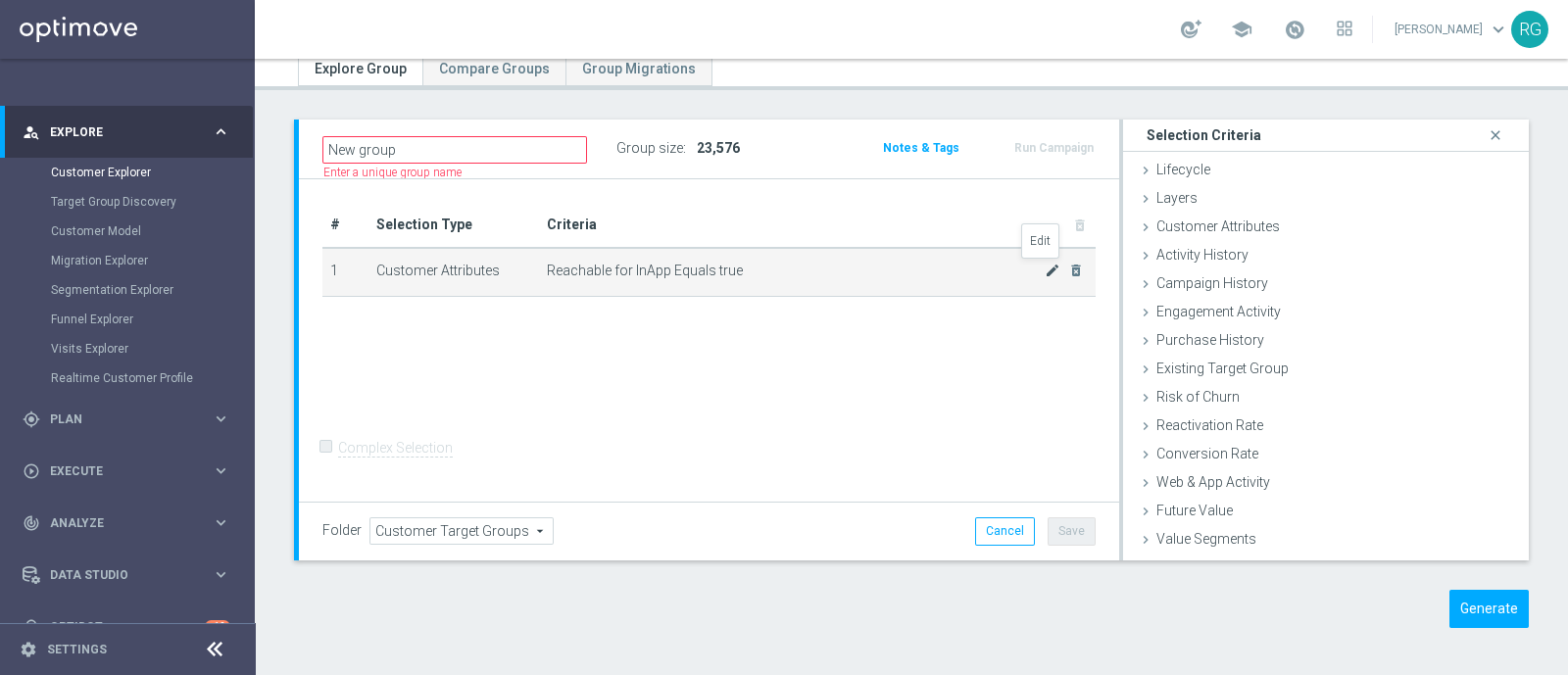 click on "mode_edit" 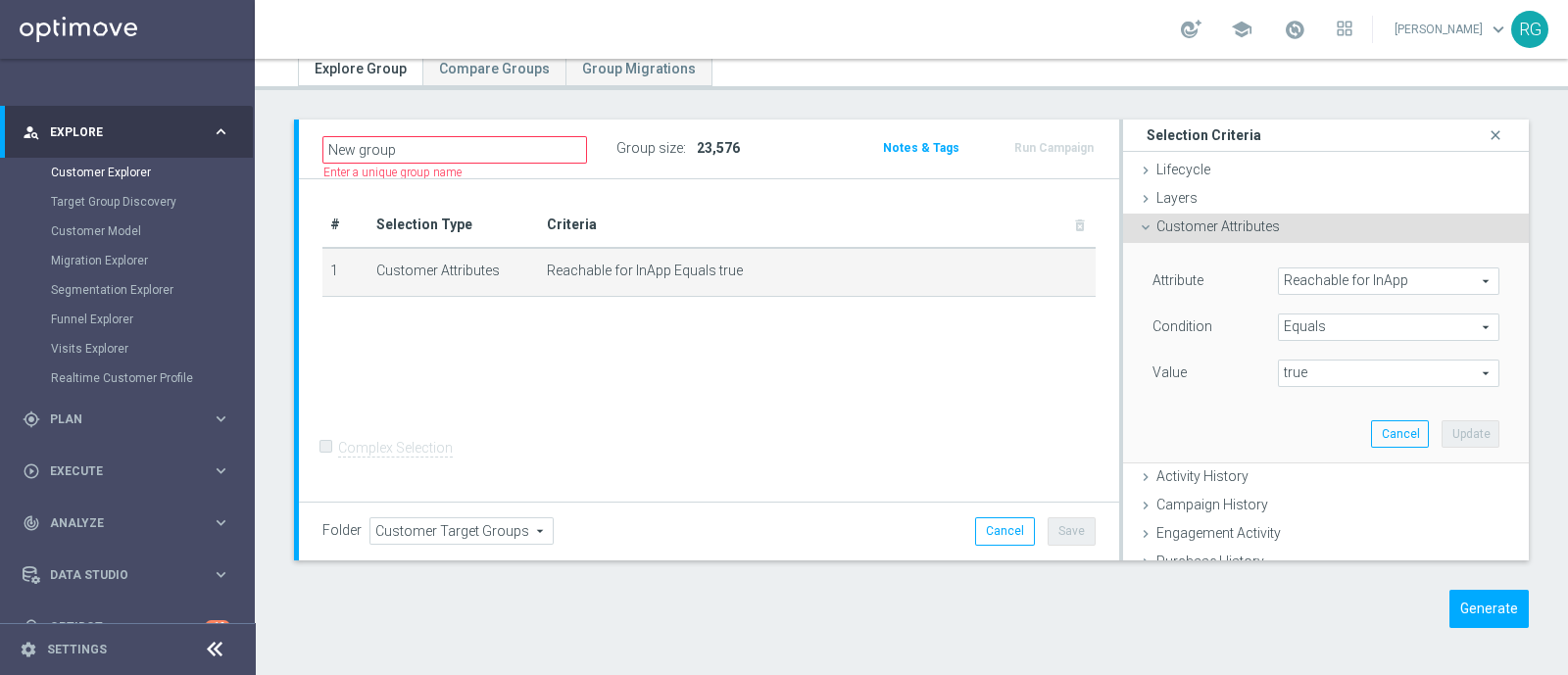 click on "Reachable for InApp" at bounding box center [1389, 281] 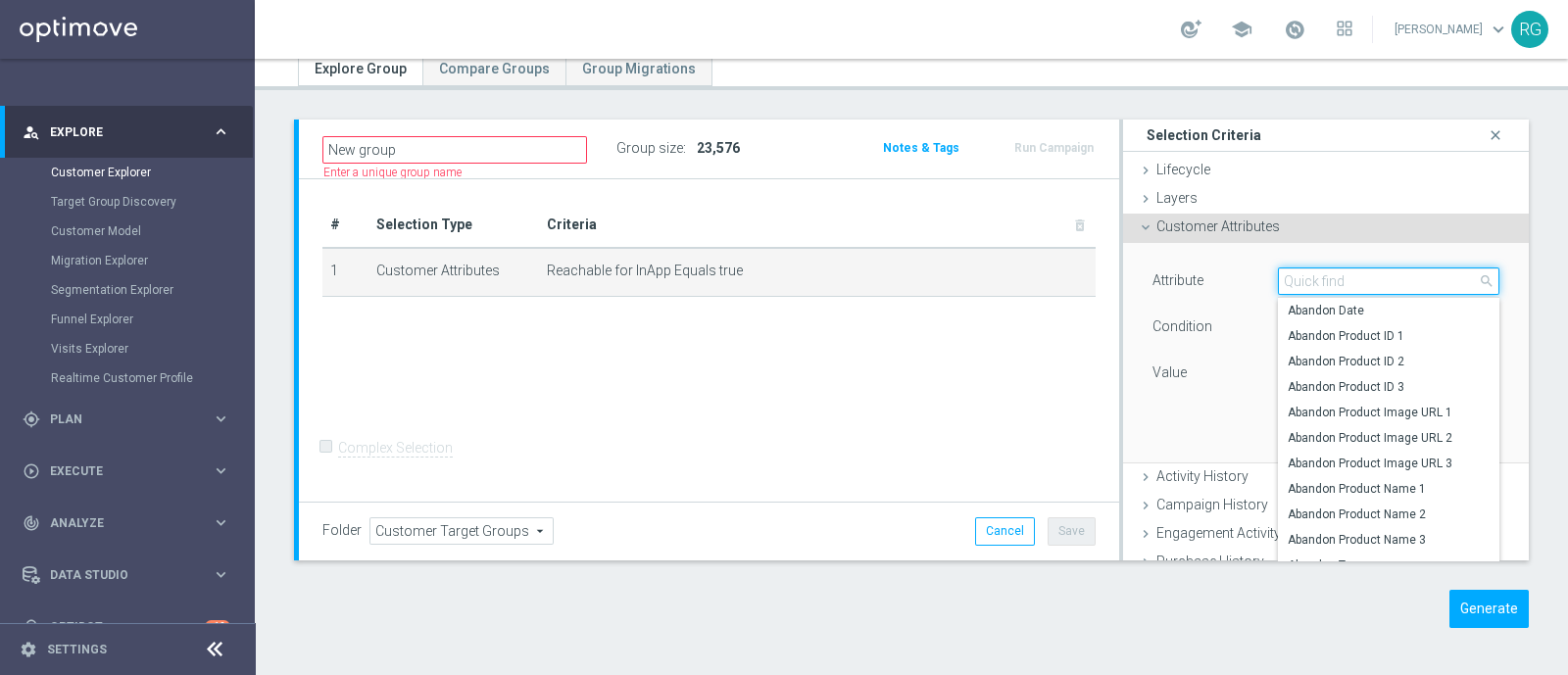 click at bounding box center (1389, 281) 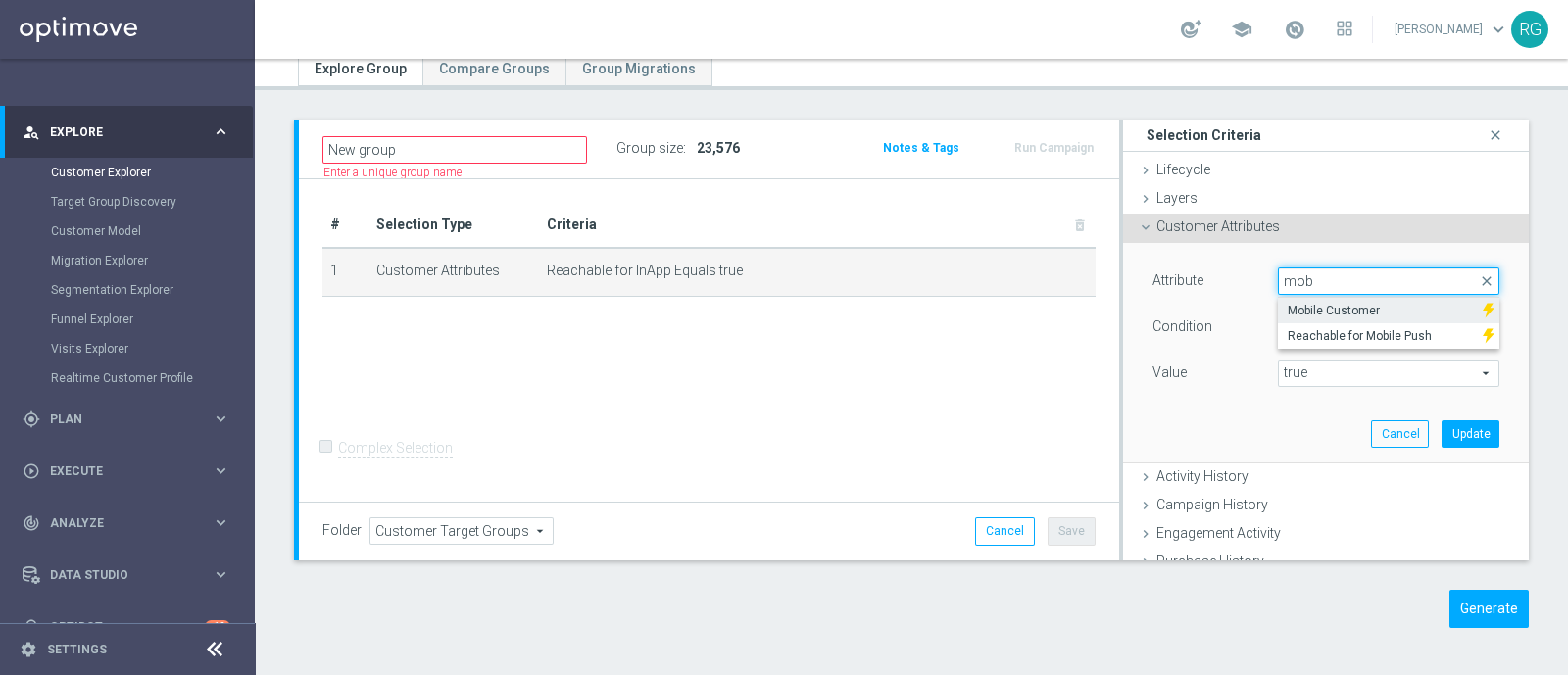 type on "mob" 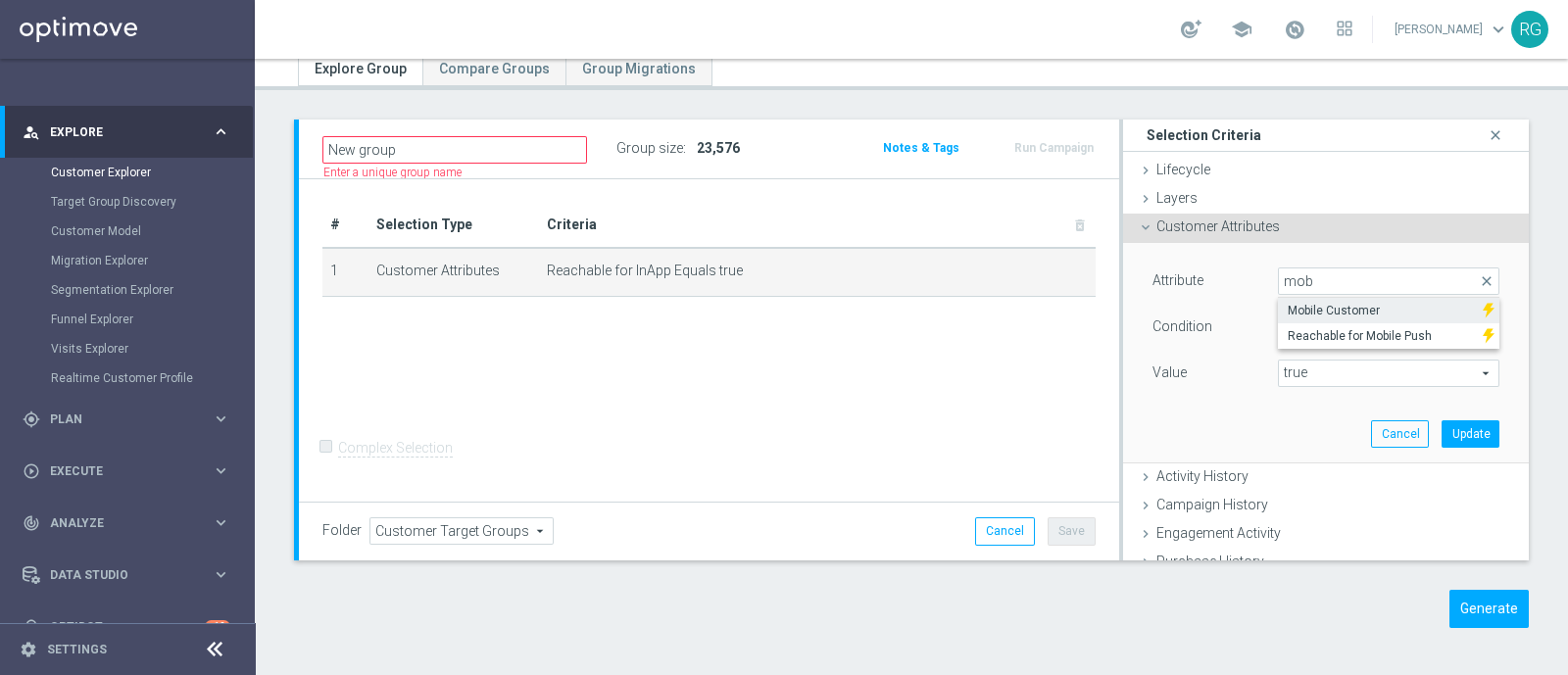 click on "Mobile Customer" at bounding box center (1380, 311) 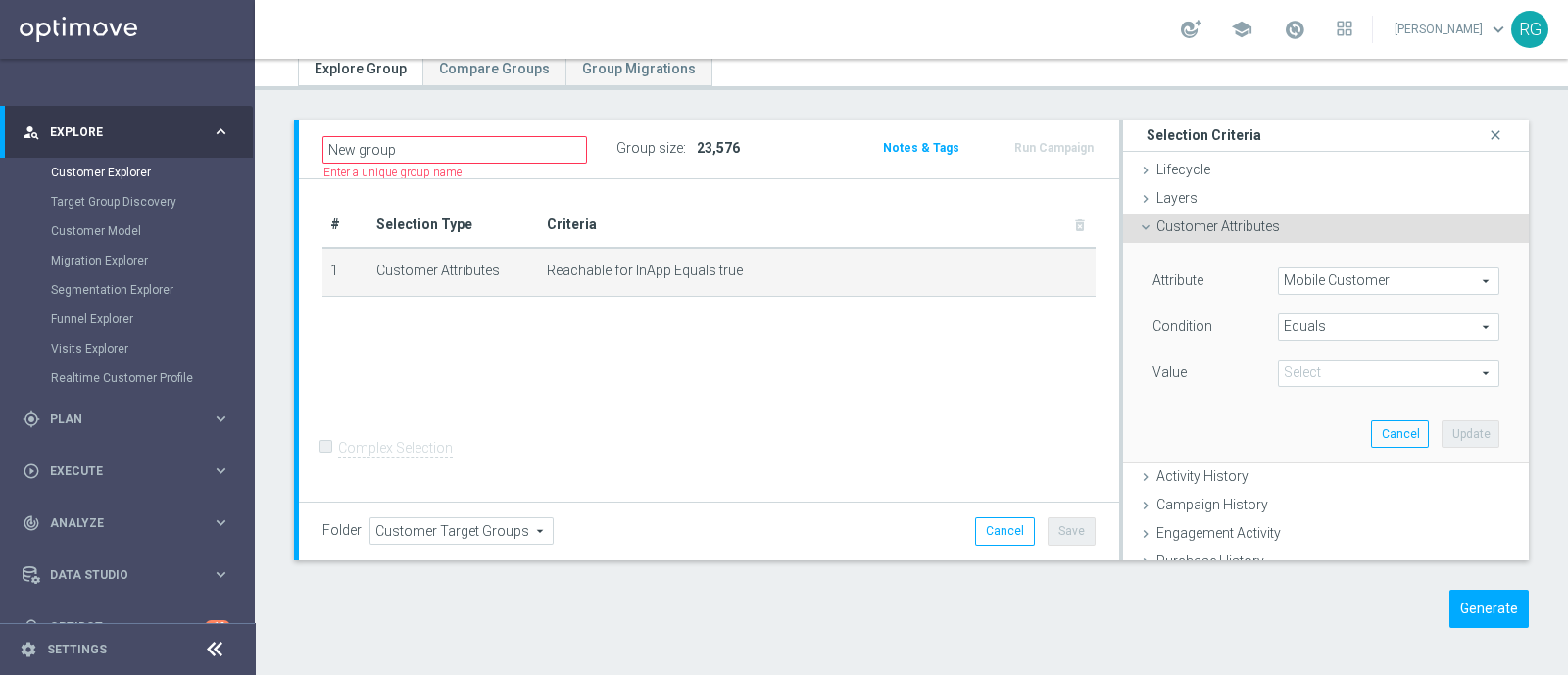 click on "true" at bounding box center (1389, 373) 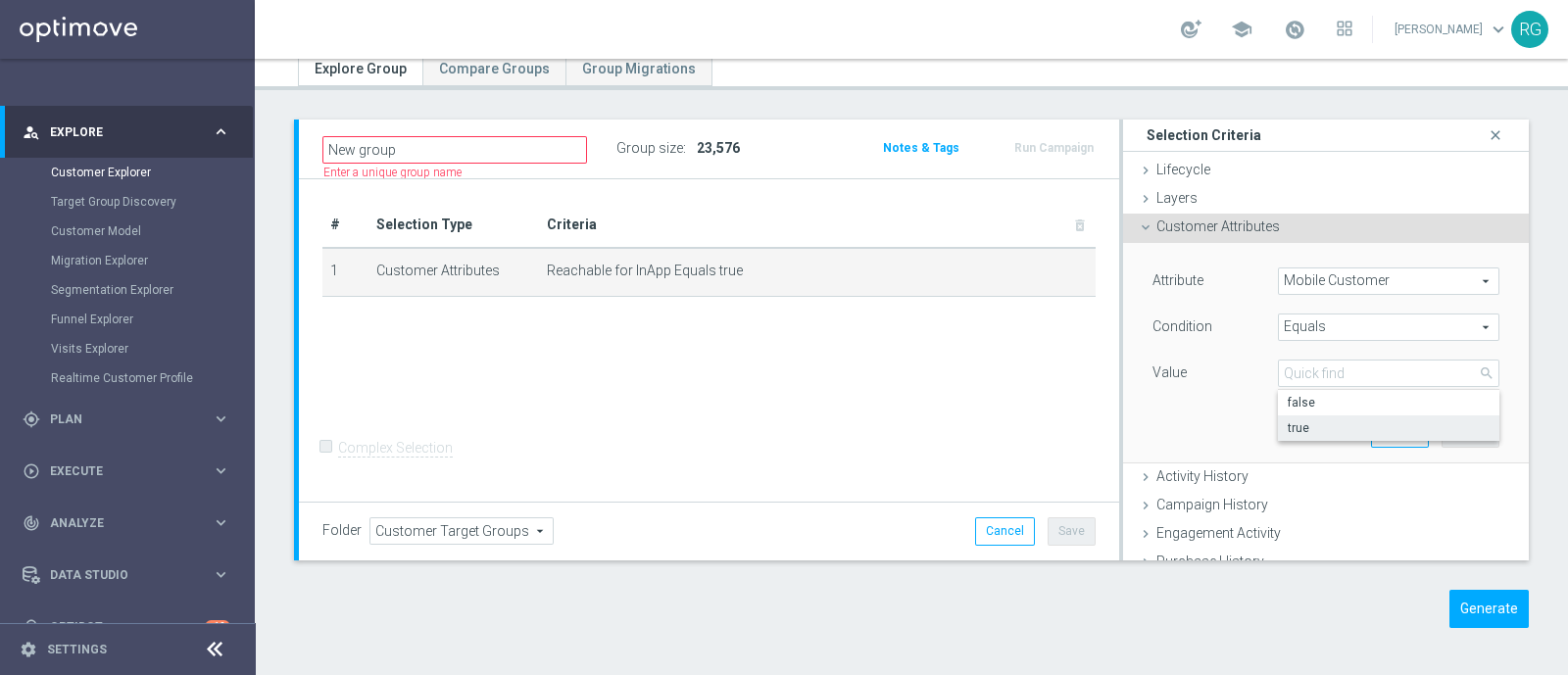 click on "true" at bounding box center [1389, 428] 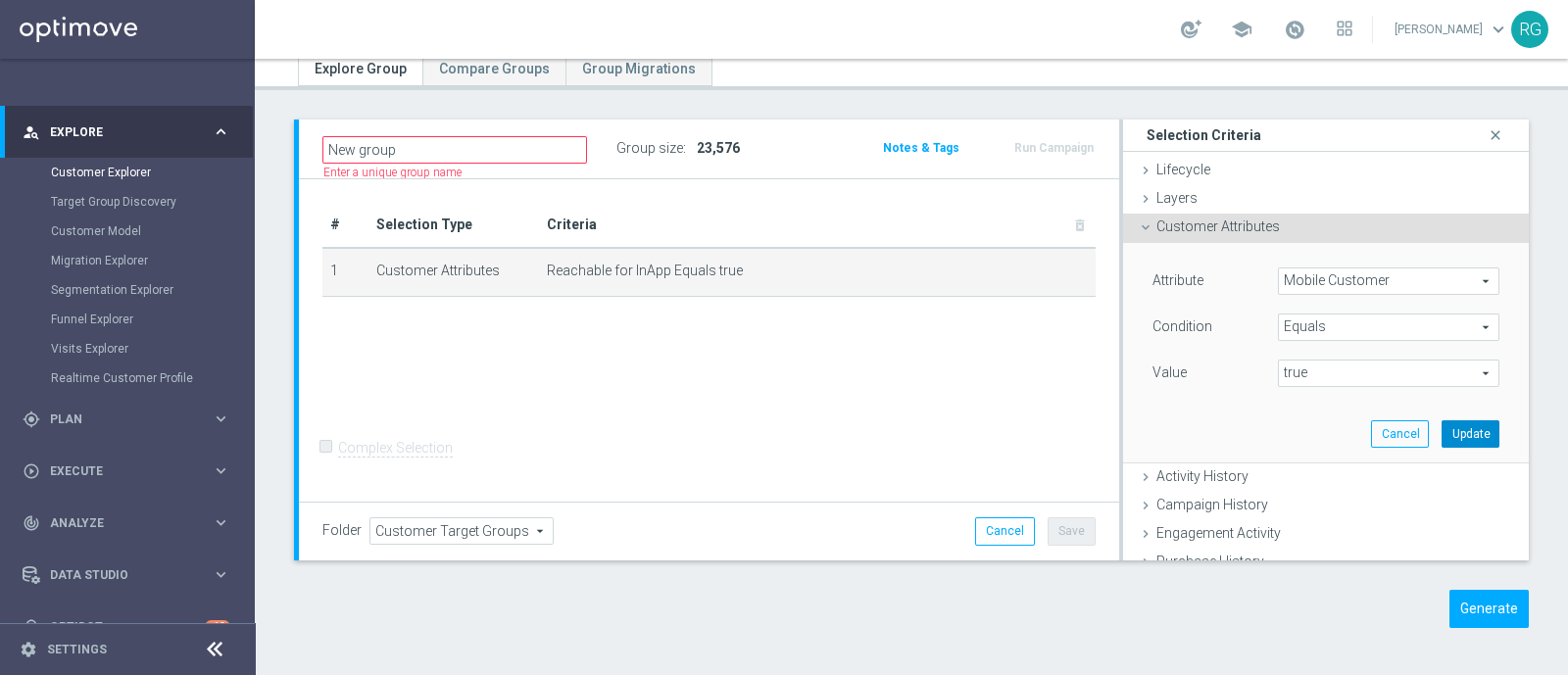 click on "Update" at bounding box center (1470, 434) 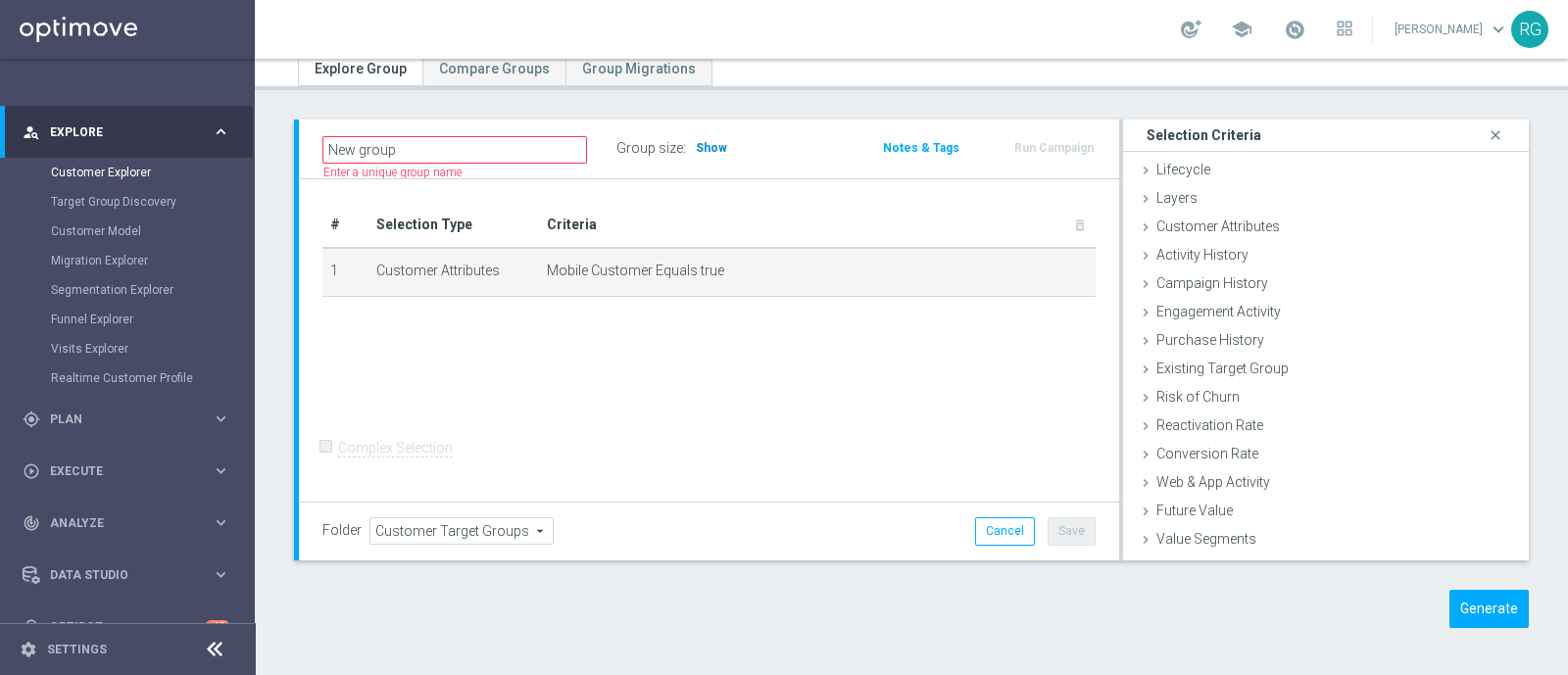 click on "Show" 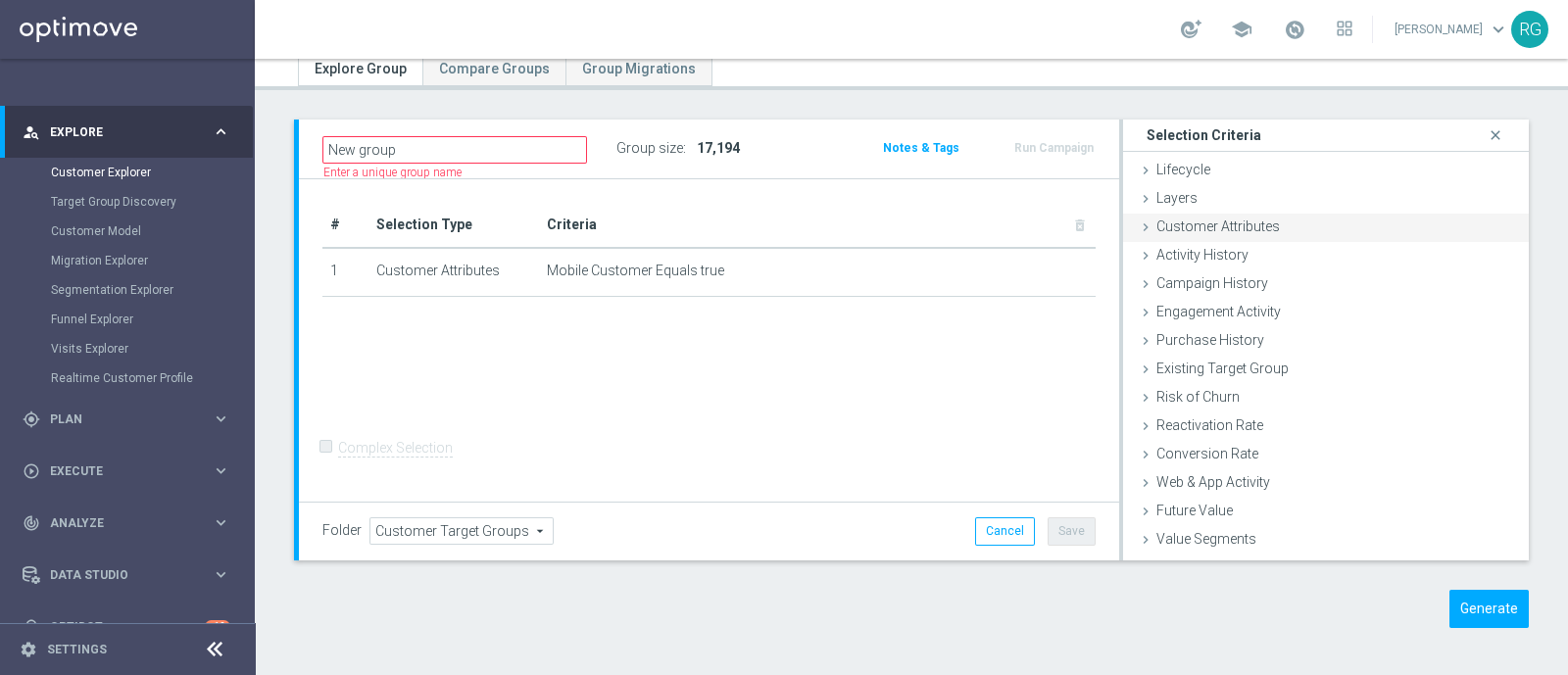 click on "Customer Attributes" at bounding box center [1218, 226] 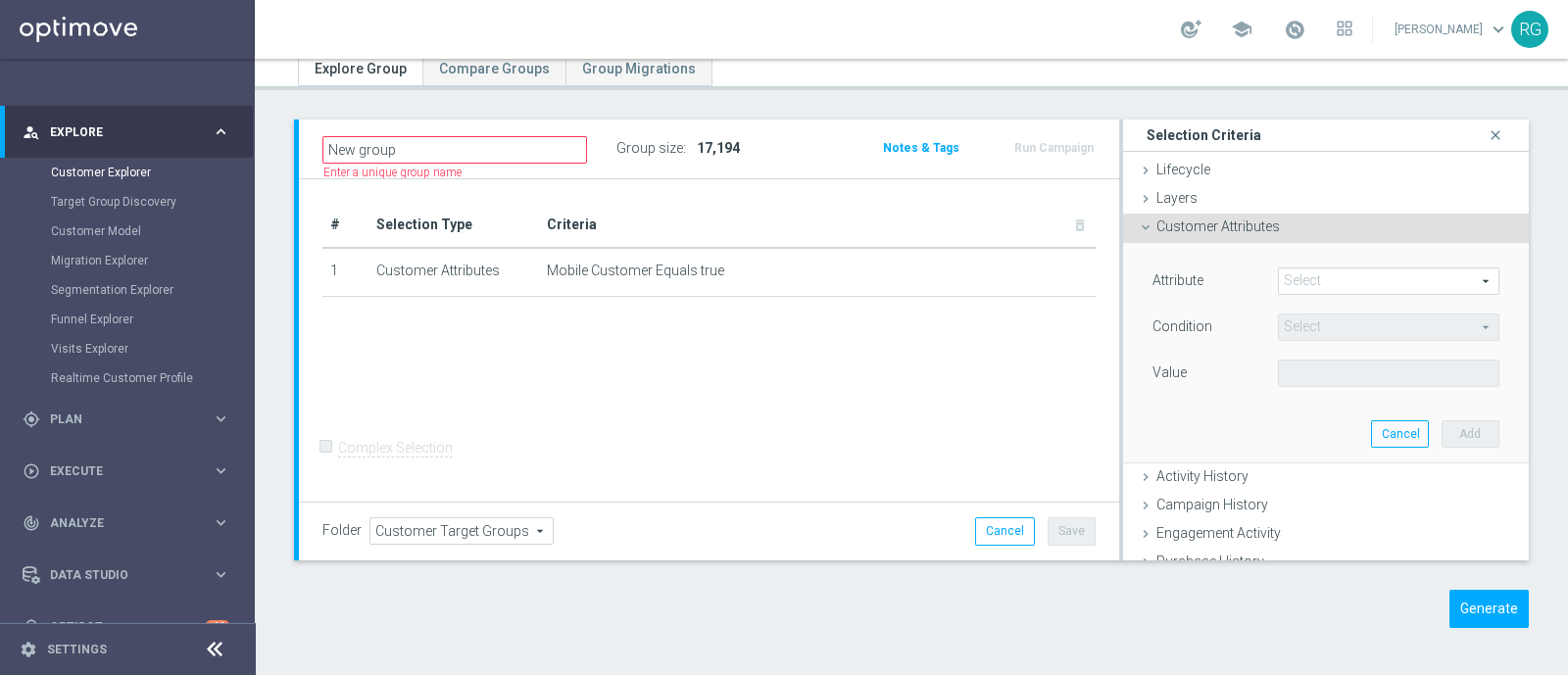 click at bounding box center [1389, 281] 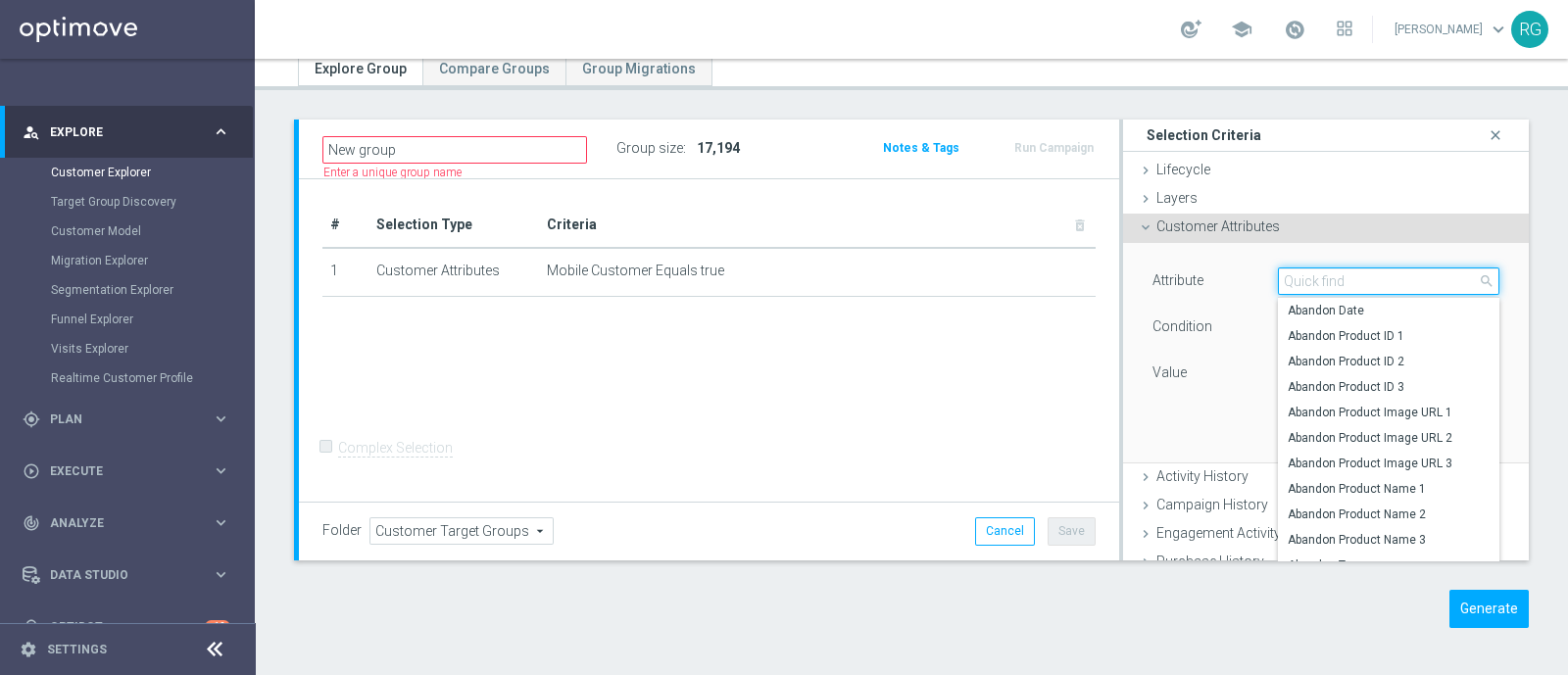 click at bounding box center [1389, 281] 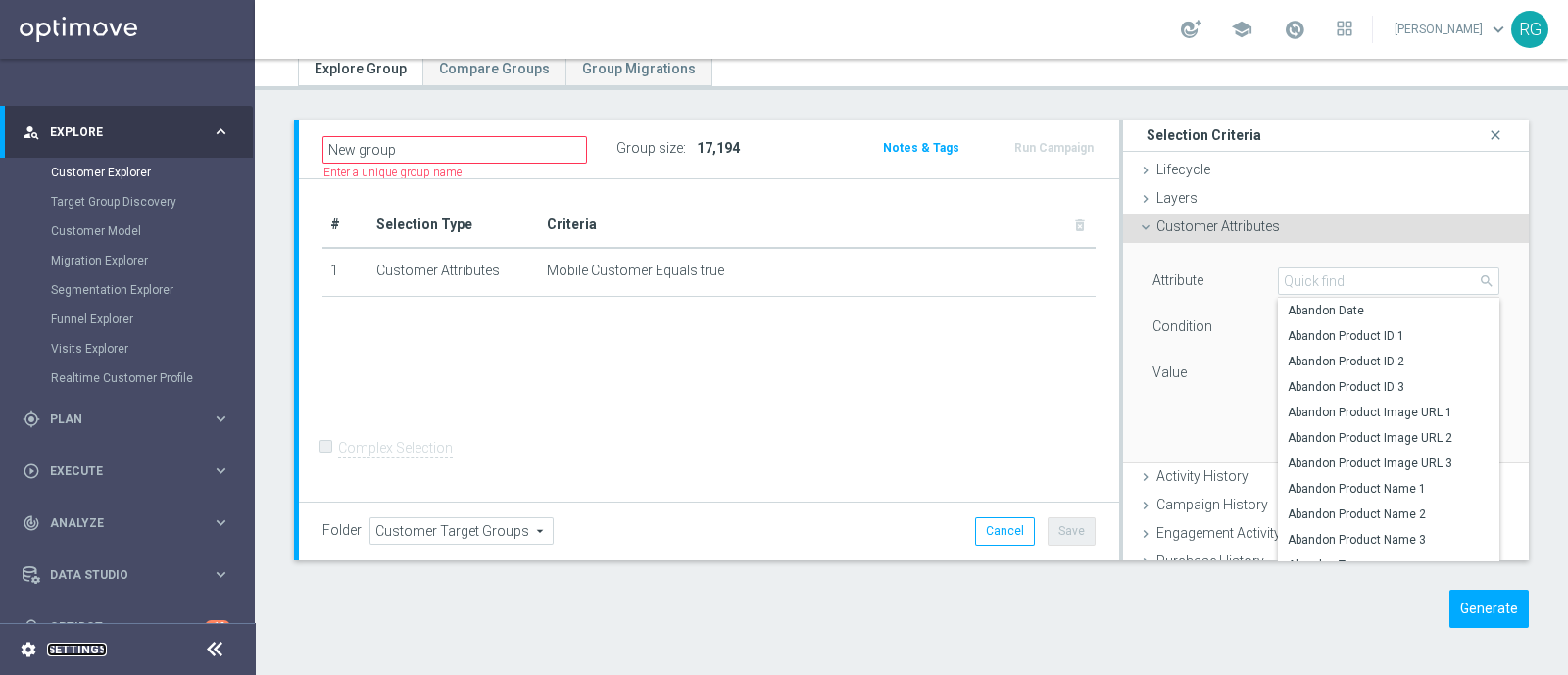 click on "Settings" at bounding box center (76, 650) 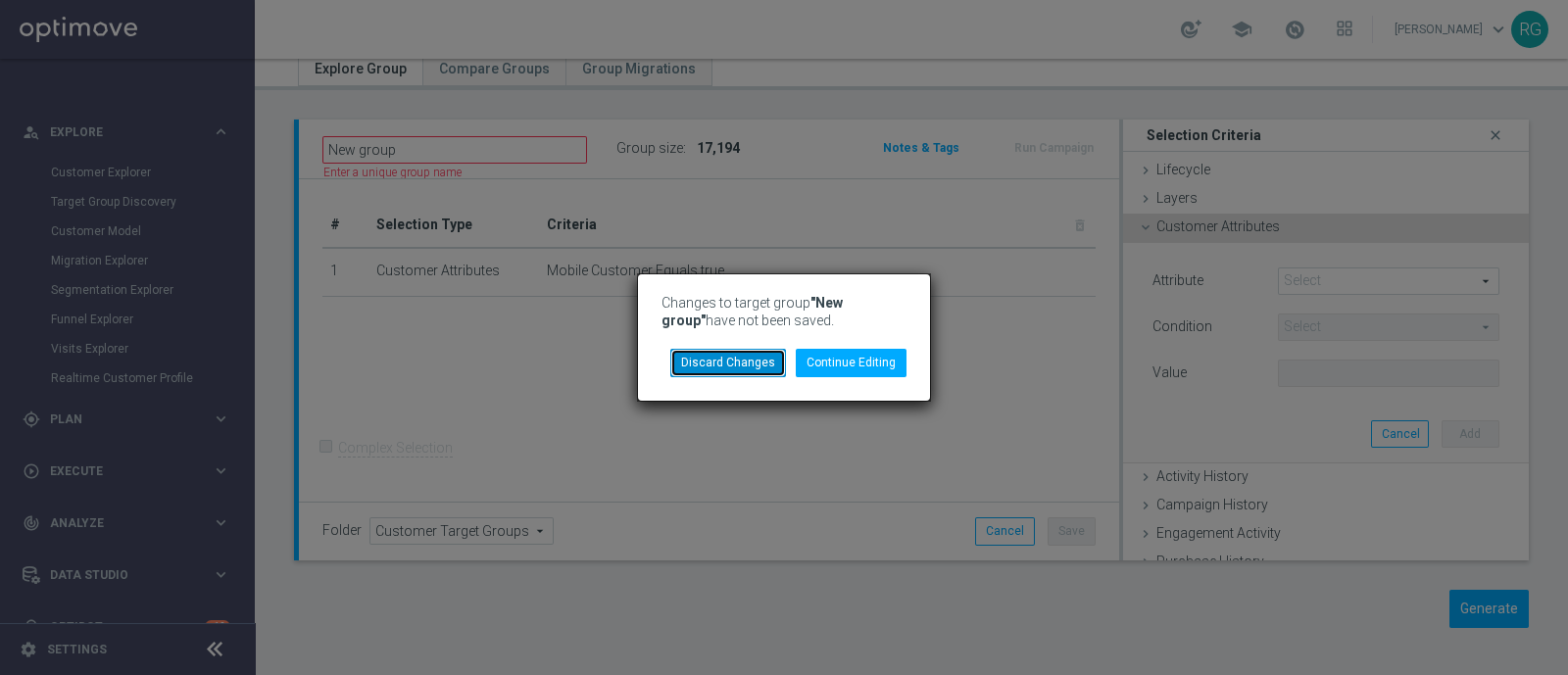 click on "Discard Changes" 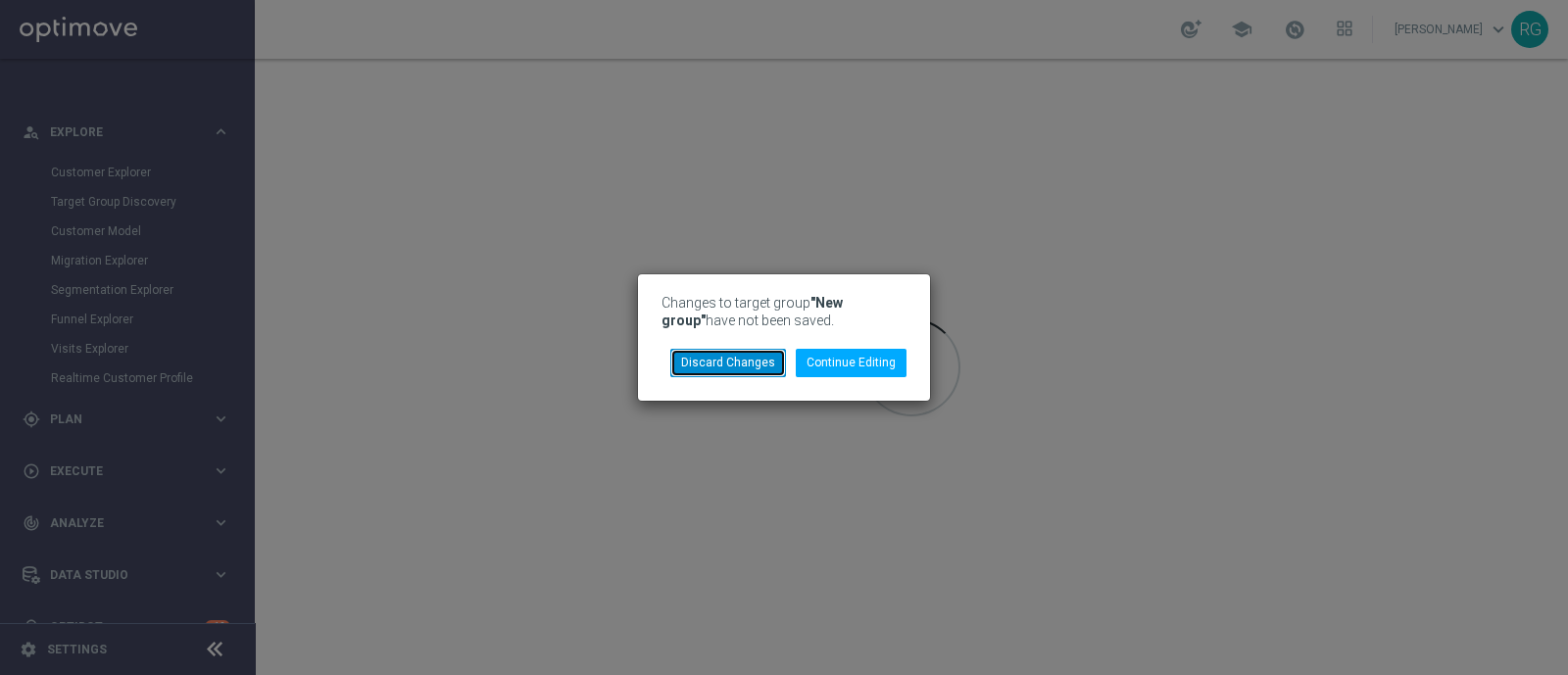 click on "Discard Changes" 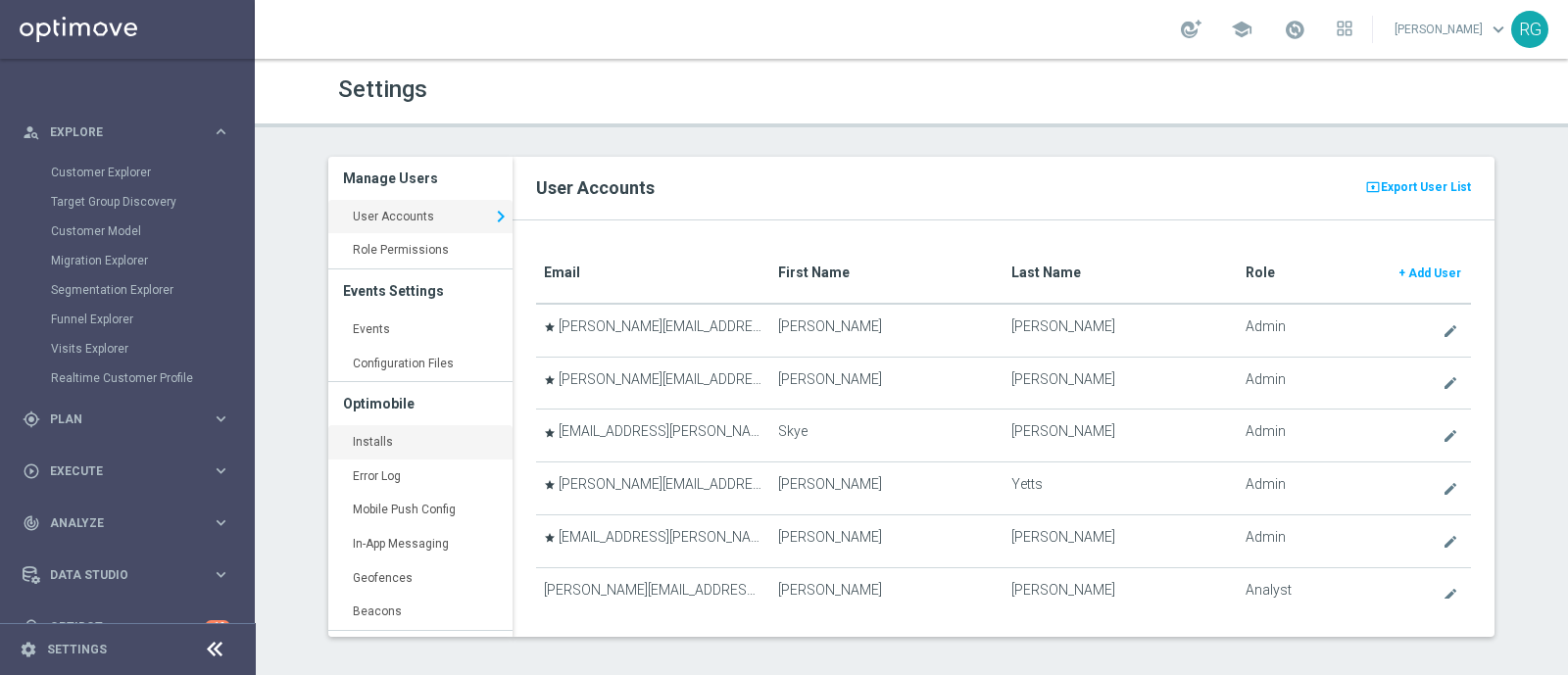 click on "Installs
keyboard_arrow_right" 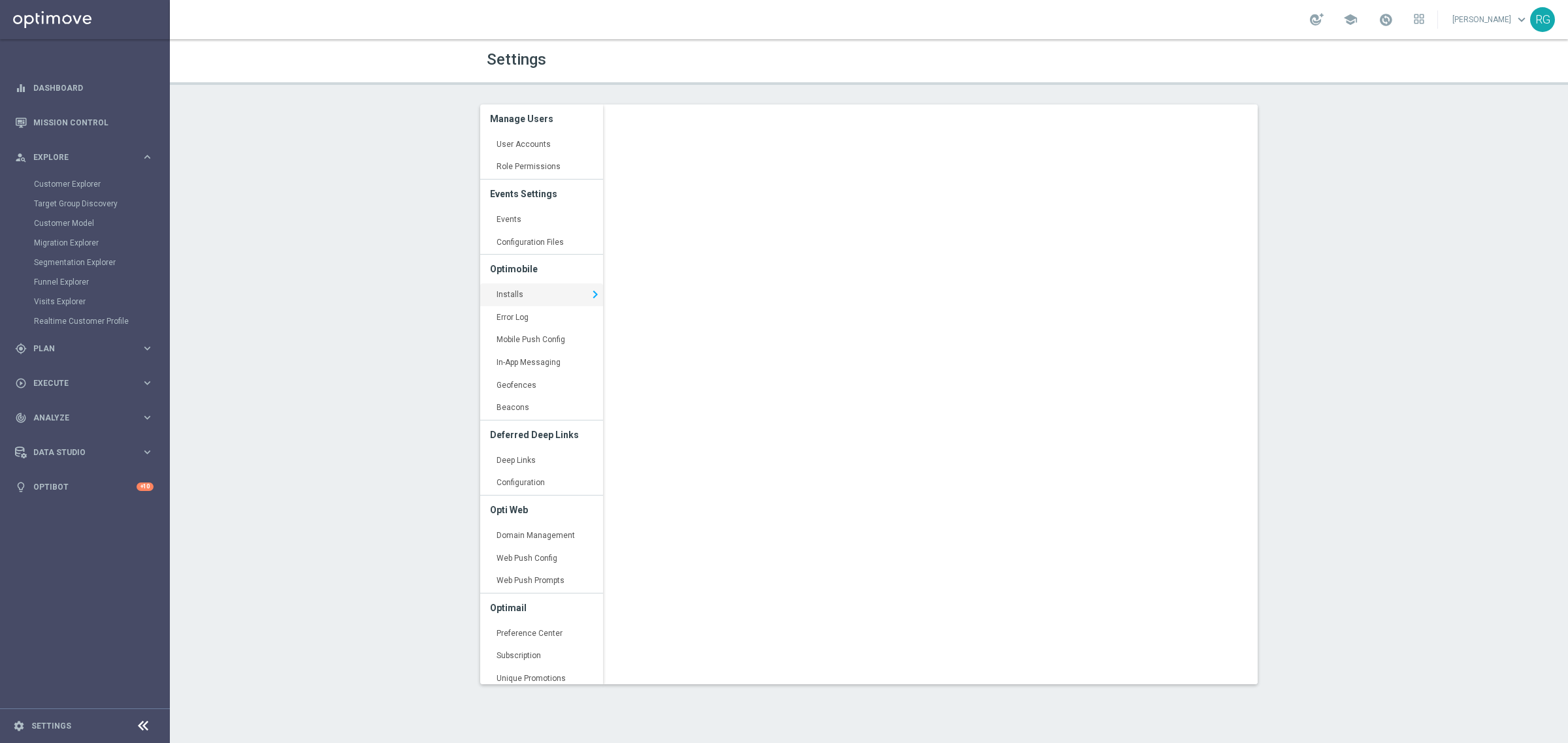 scroll, scrollTop: 0, scrollLeft: 0, axis: both 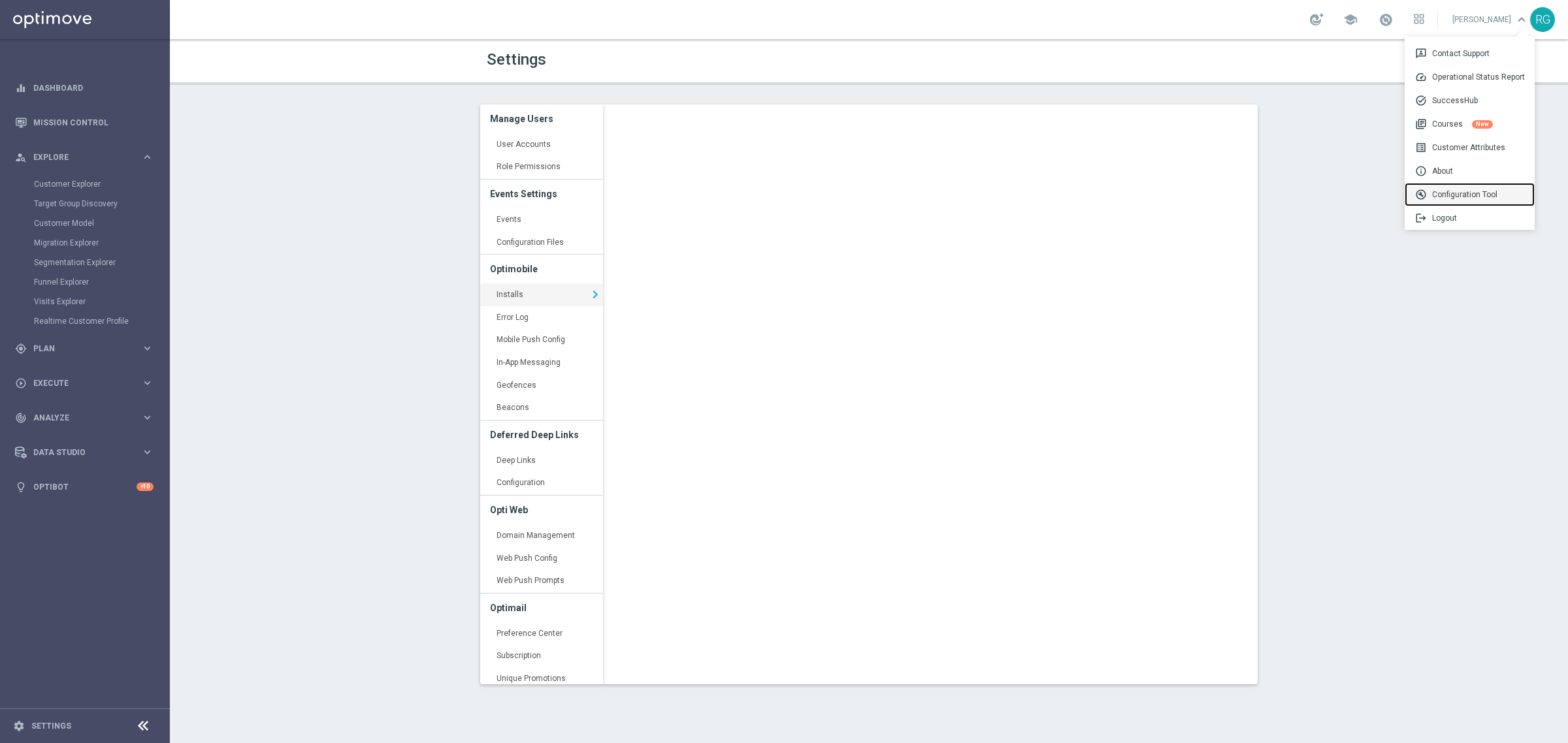 click on "build_circle
Configuration Tool" at bounding box center [1469, 195] 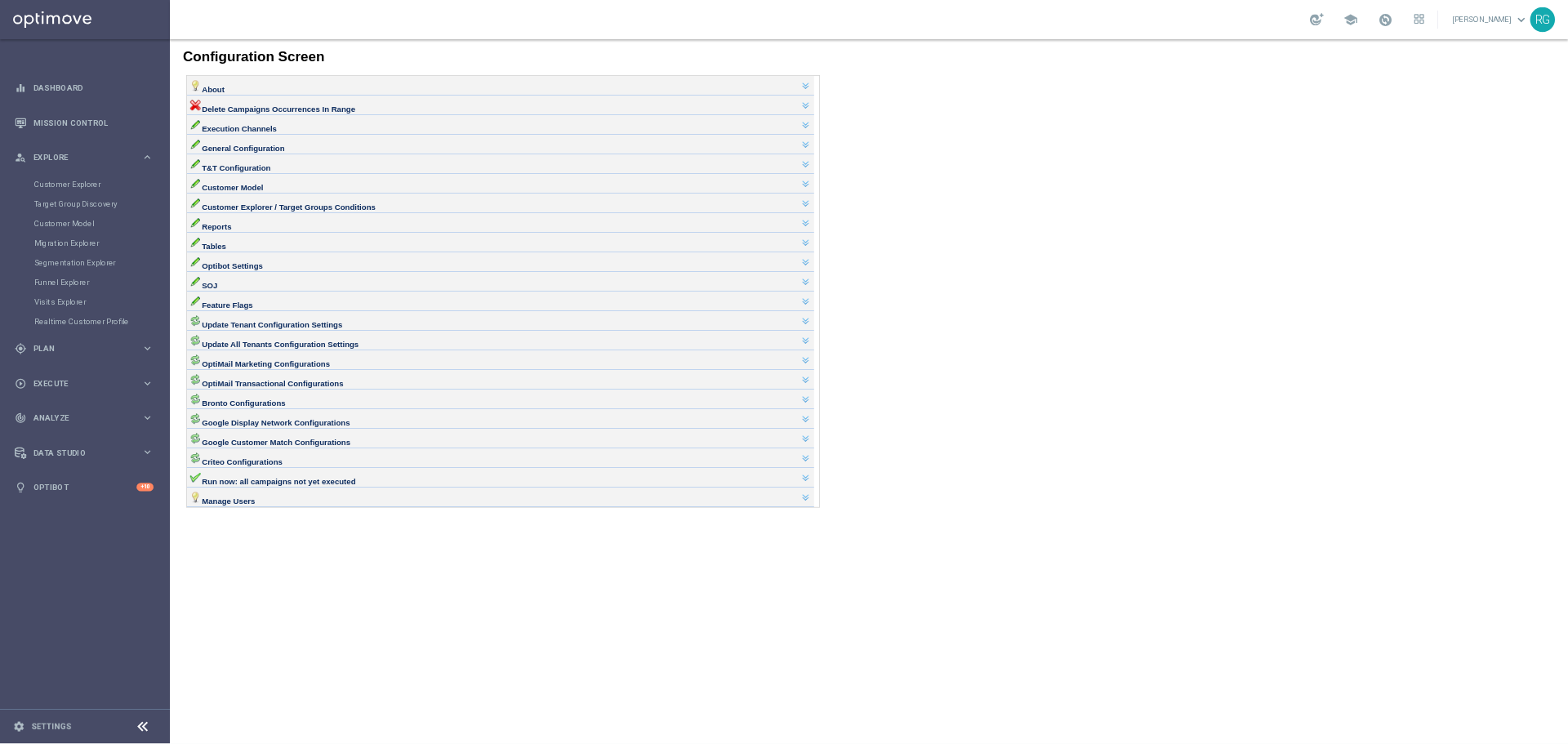 scroll, scrollTop: 0, scrollLeft: 0, axis: both 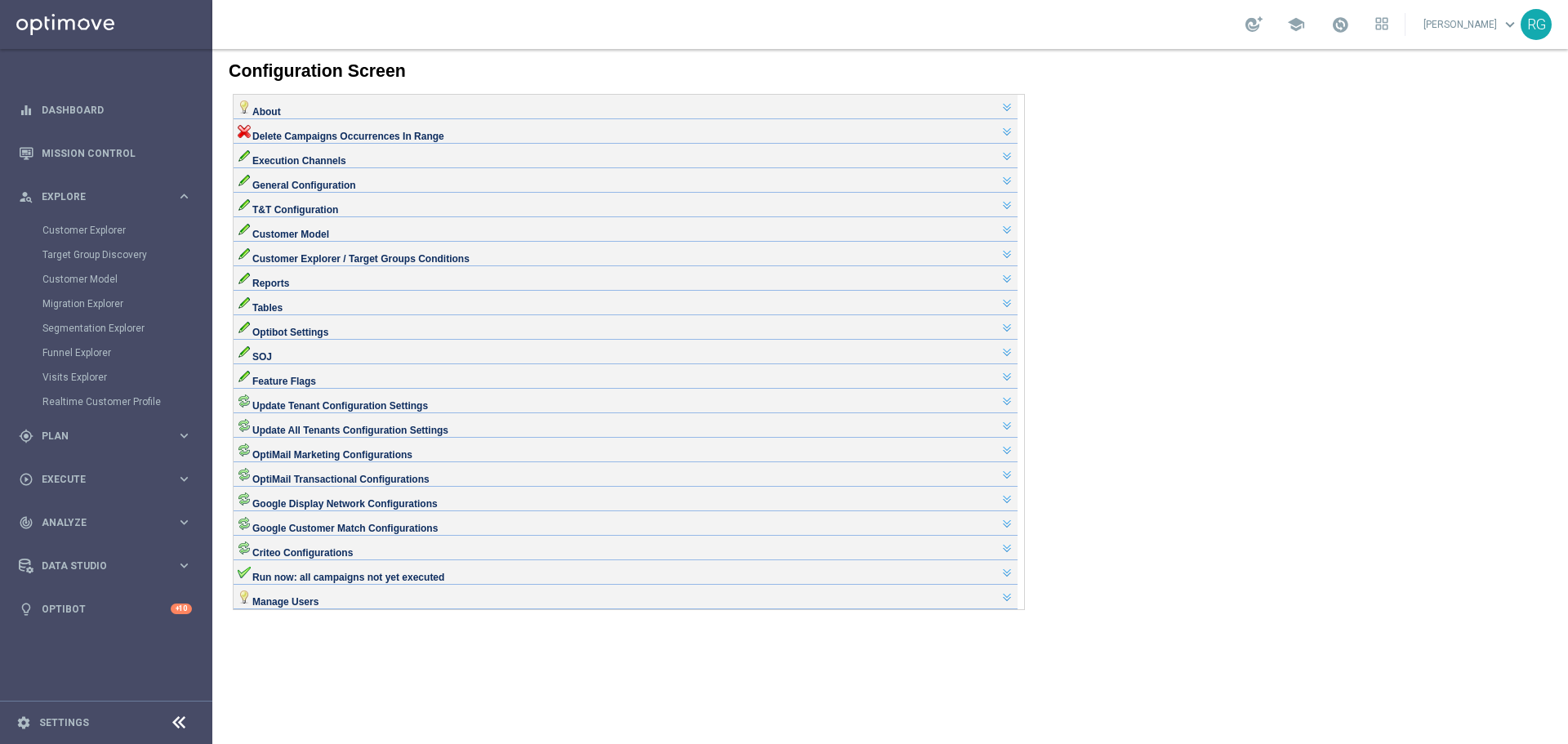 click on "Tables" at bounding box center [626, 301] 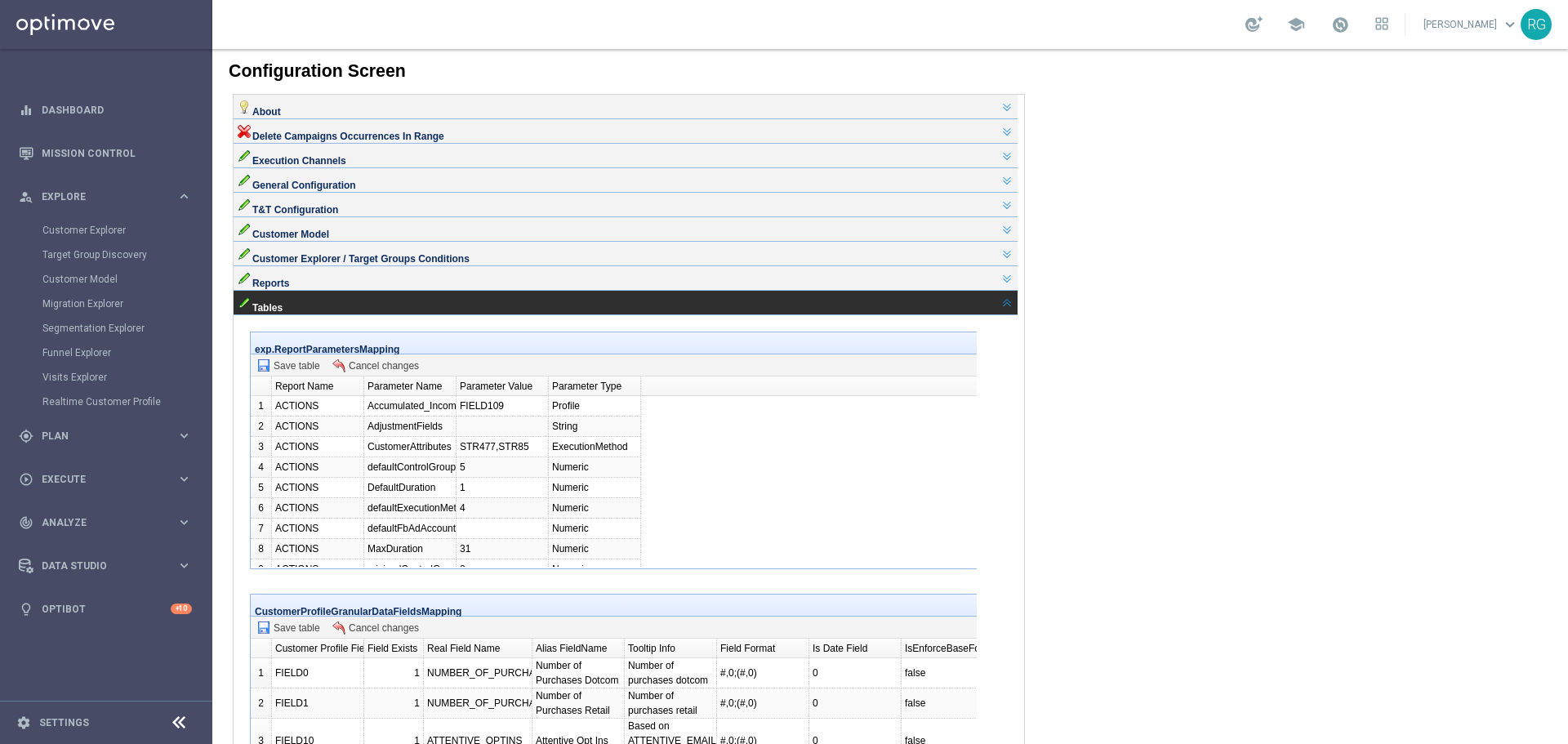 scroll, scrollTop: 1325, scrollLeft: 0, axis: vertical 